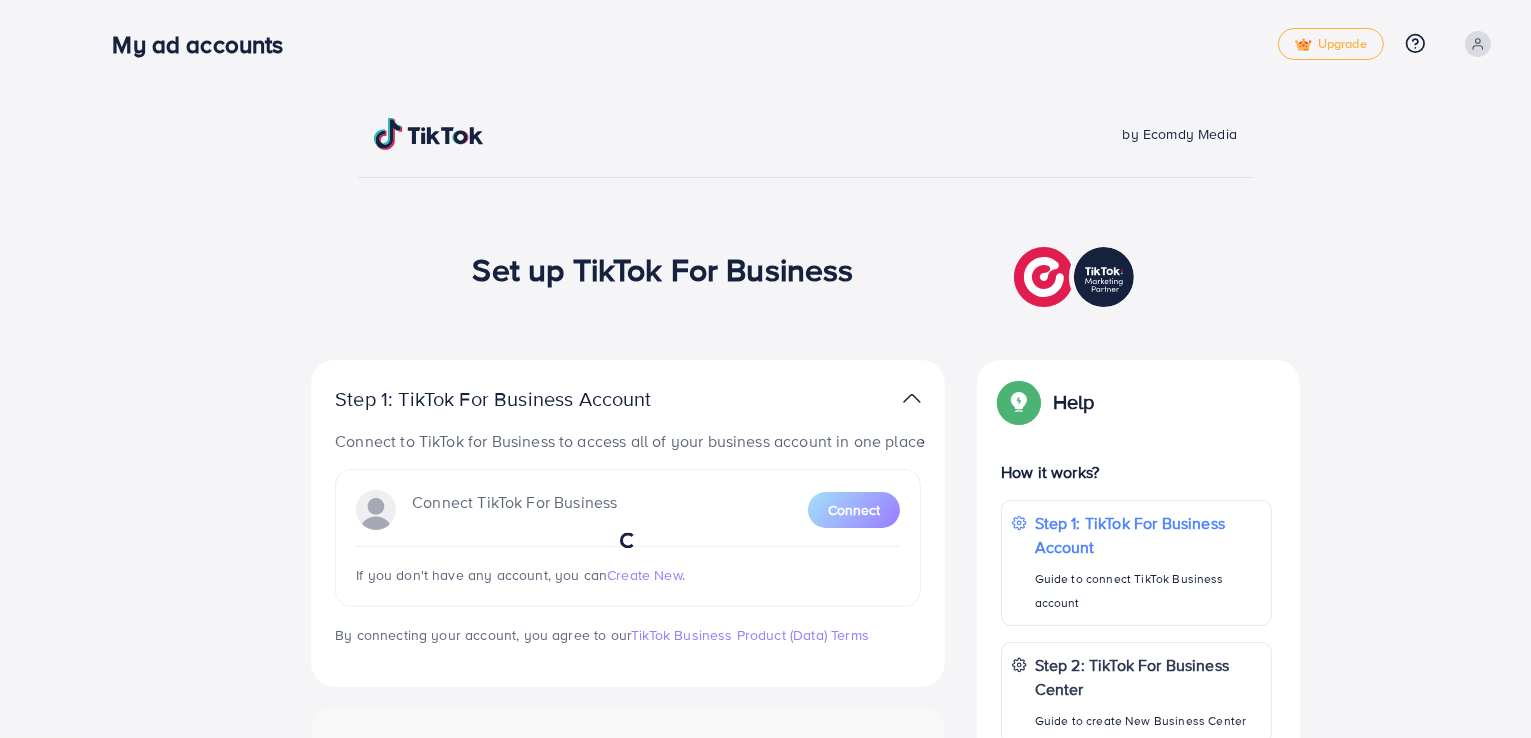 scroll, scrollTop: 0, scrollLeft: 0, axis: both 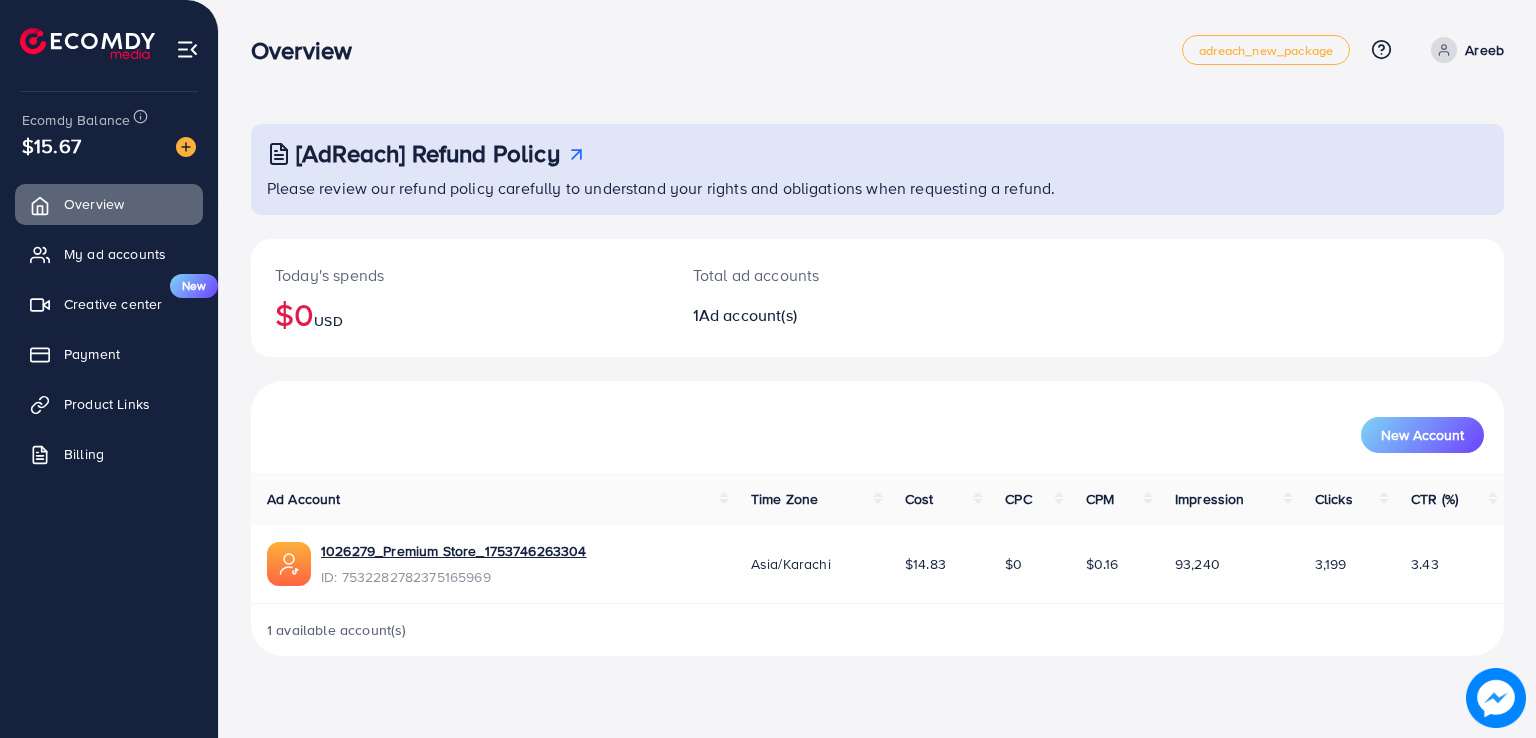 click on "Ad account(s)" at bounding box center (748, 315) 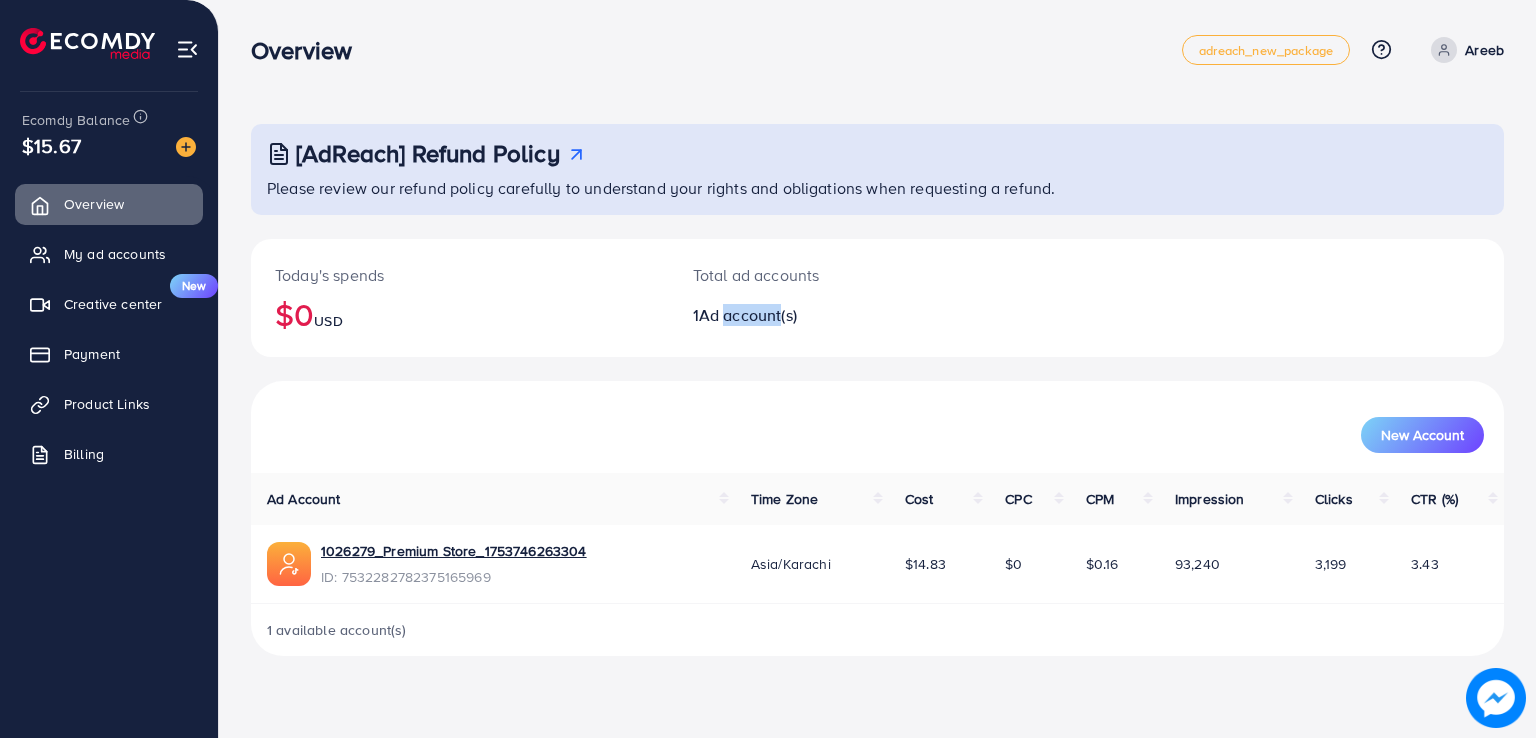click on "Ad account(s)" at bounding box center (748, 315) 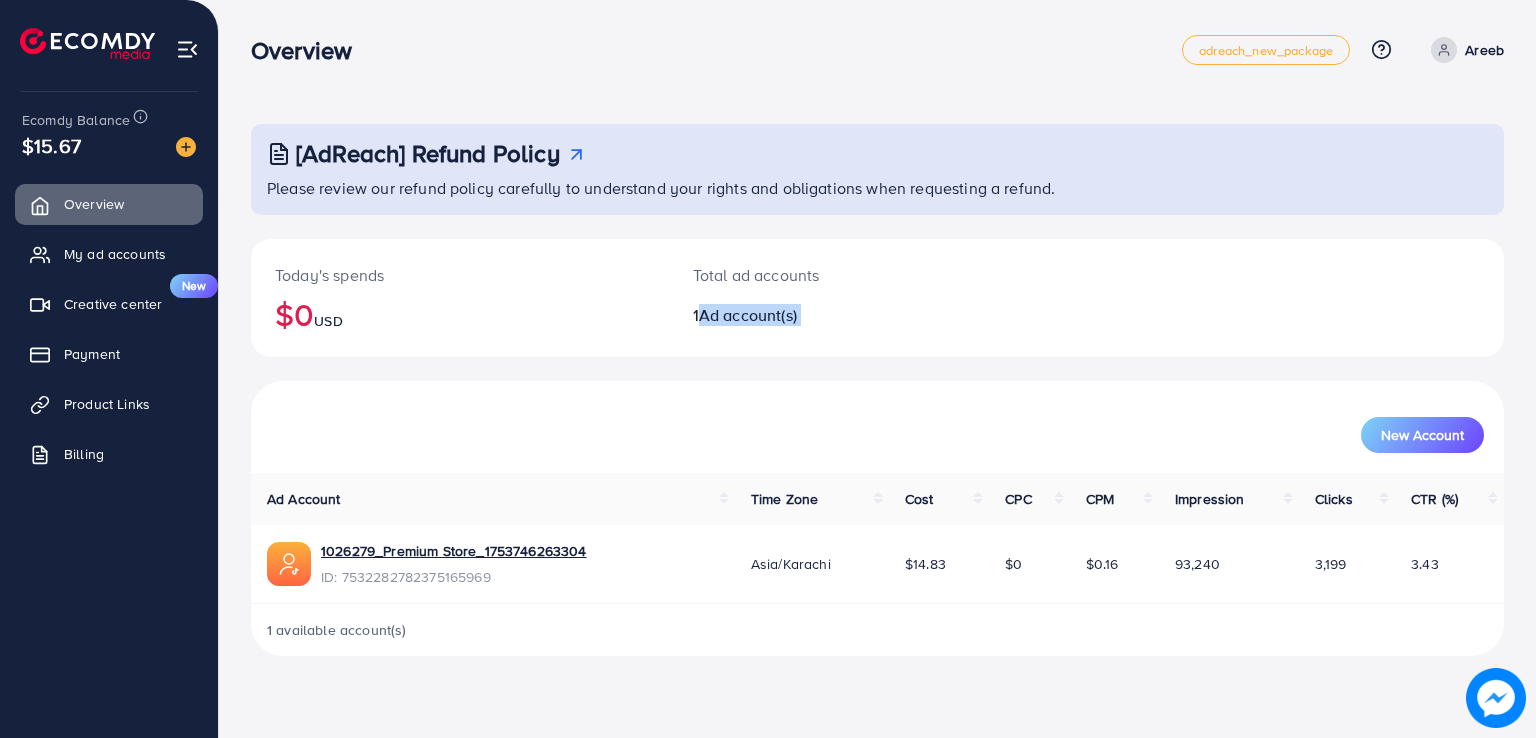 click on "Ad account(s)" at bounding box center [748, 315] 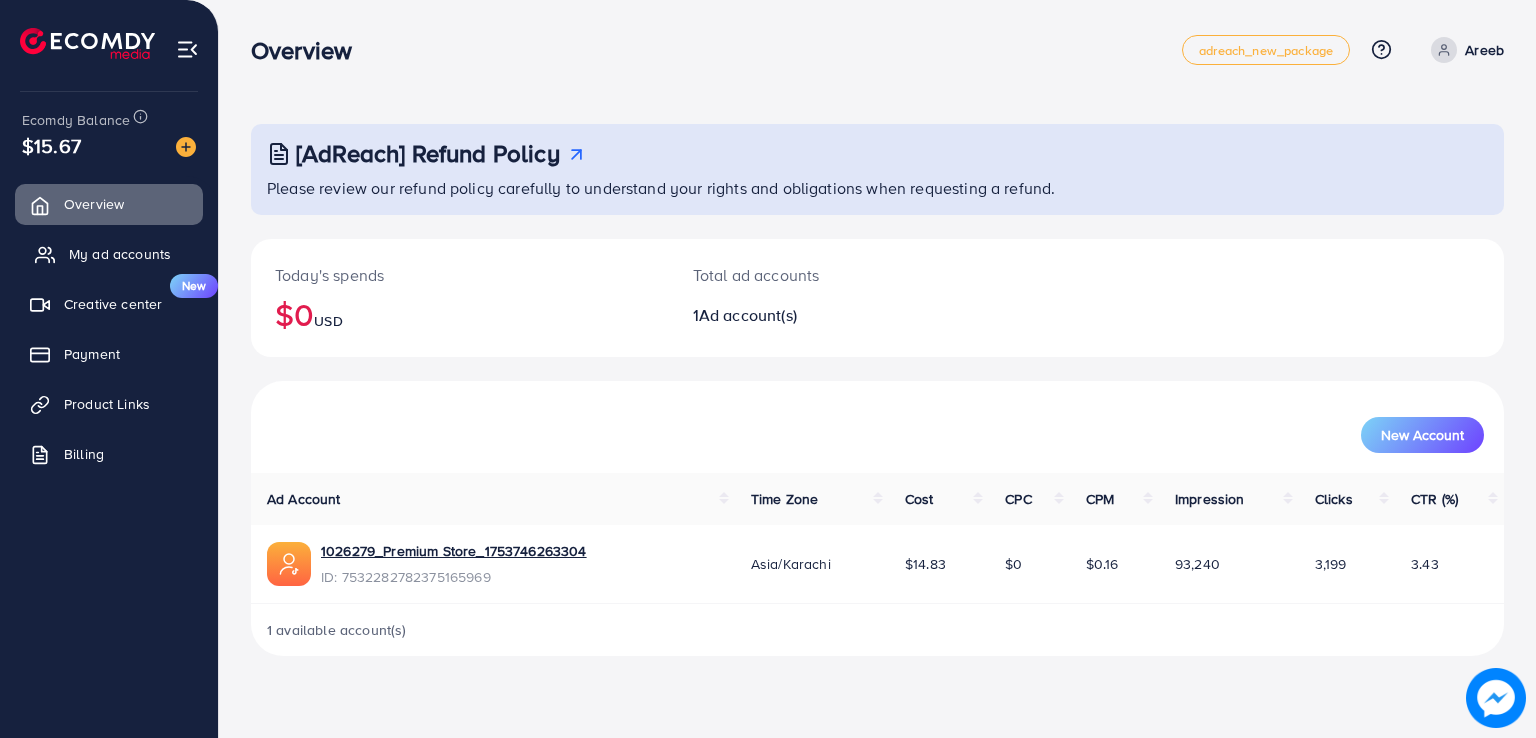click on "My ad accounts" at bounding box center (120, 254) 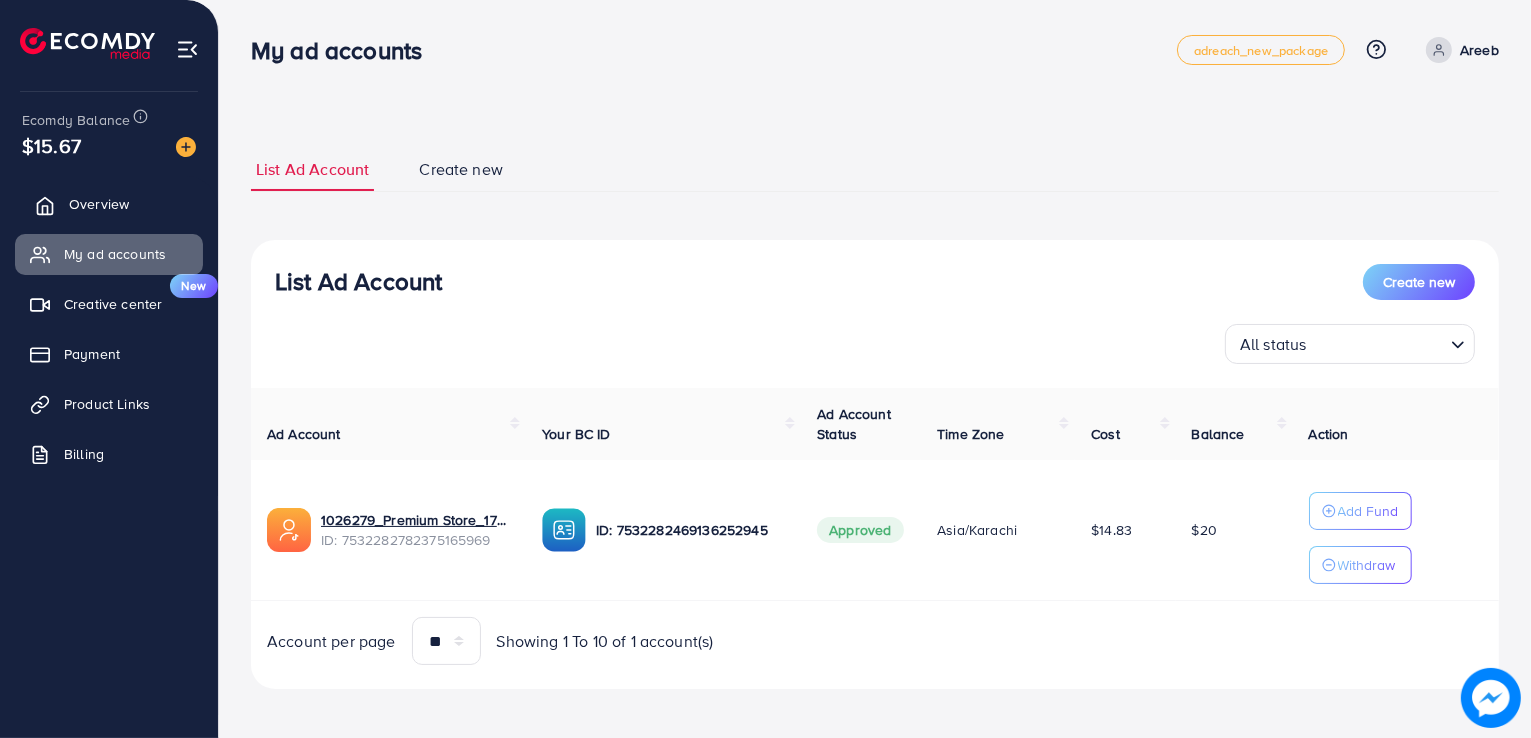 click on "Overview" at bounding box center (99, 204) 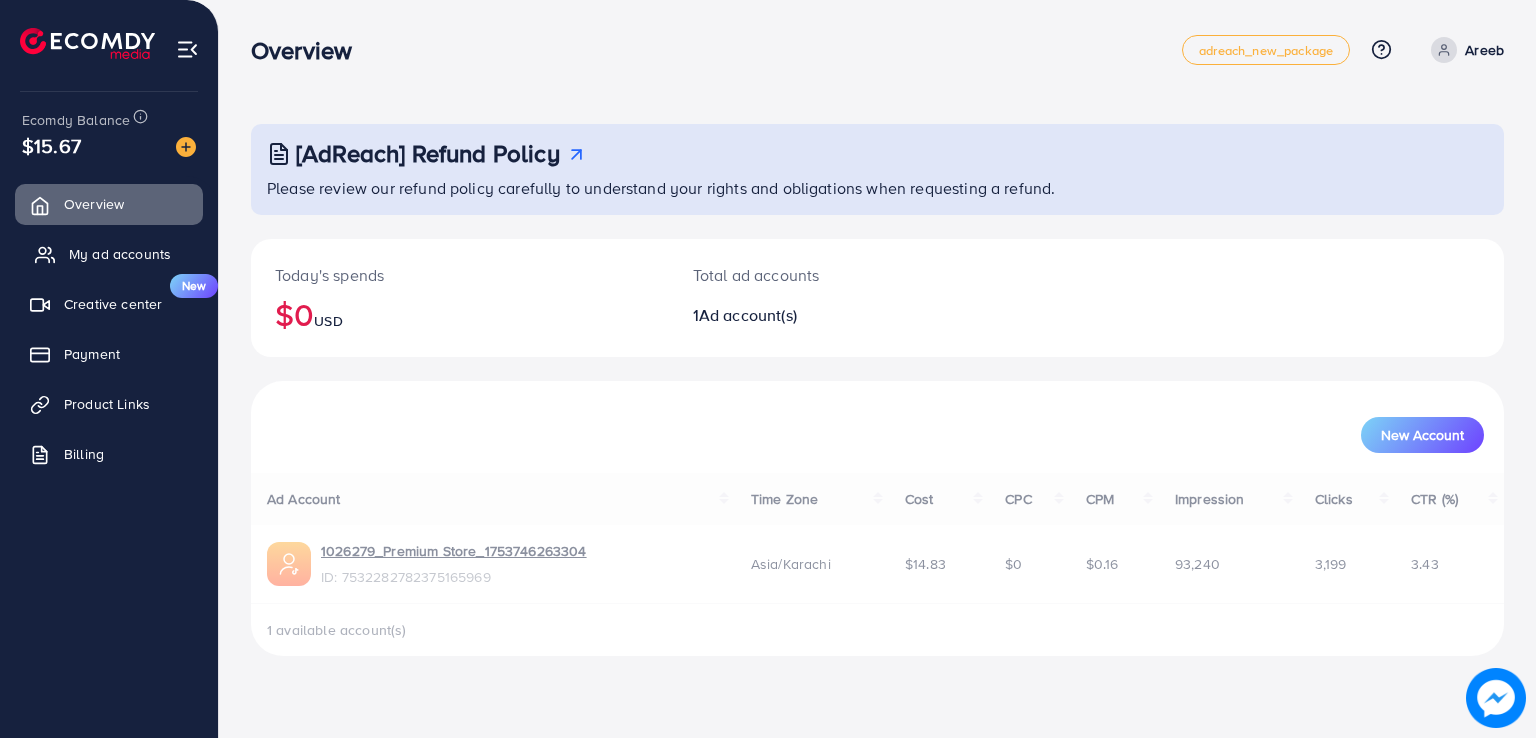 click on "My ad accounts" at bounding box center [120, 254] 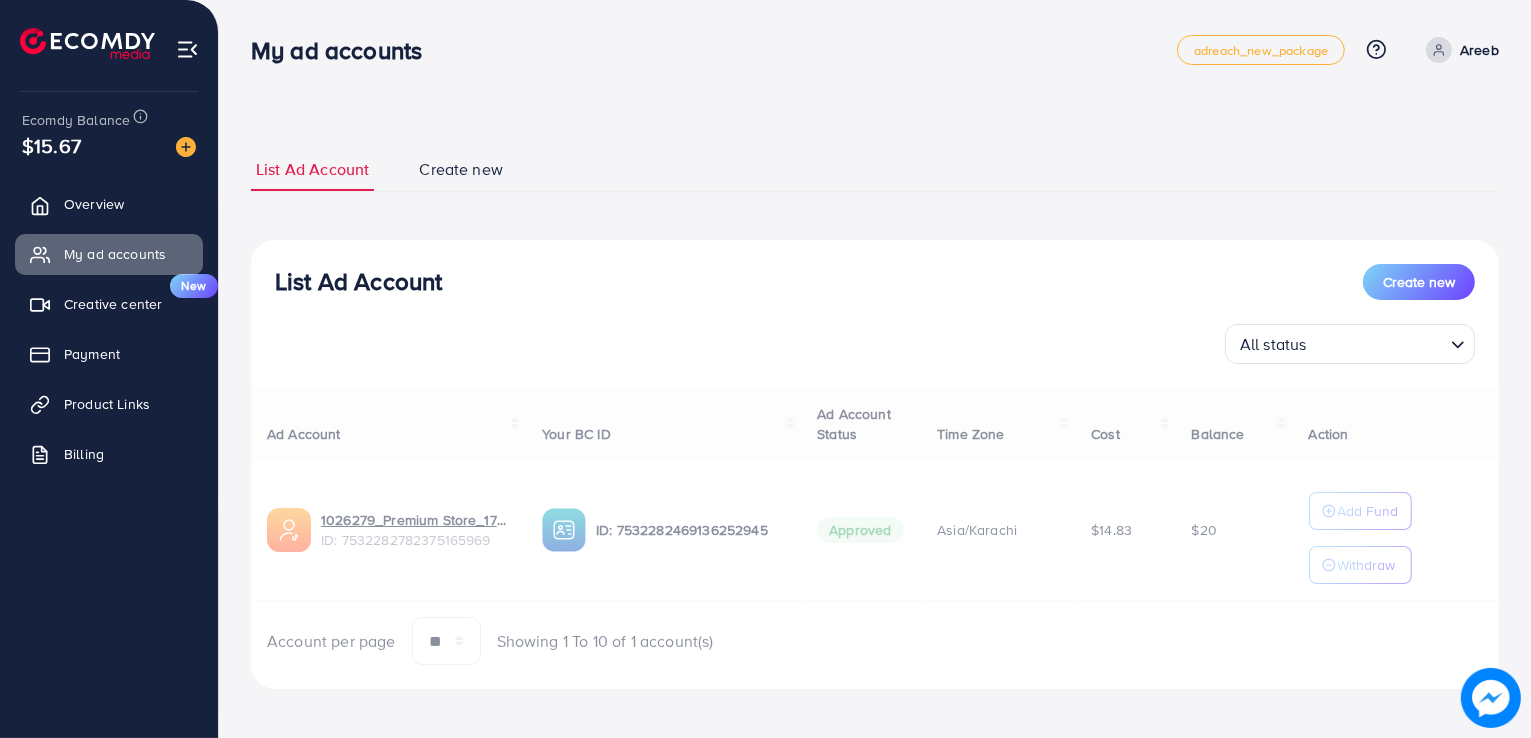 scroll, scrollTop: 6, scrollLeft: 0, axis: vertical 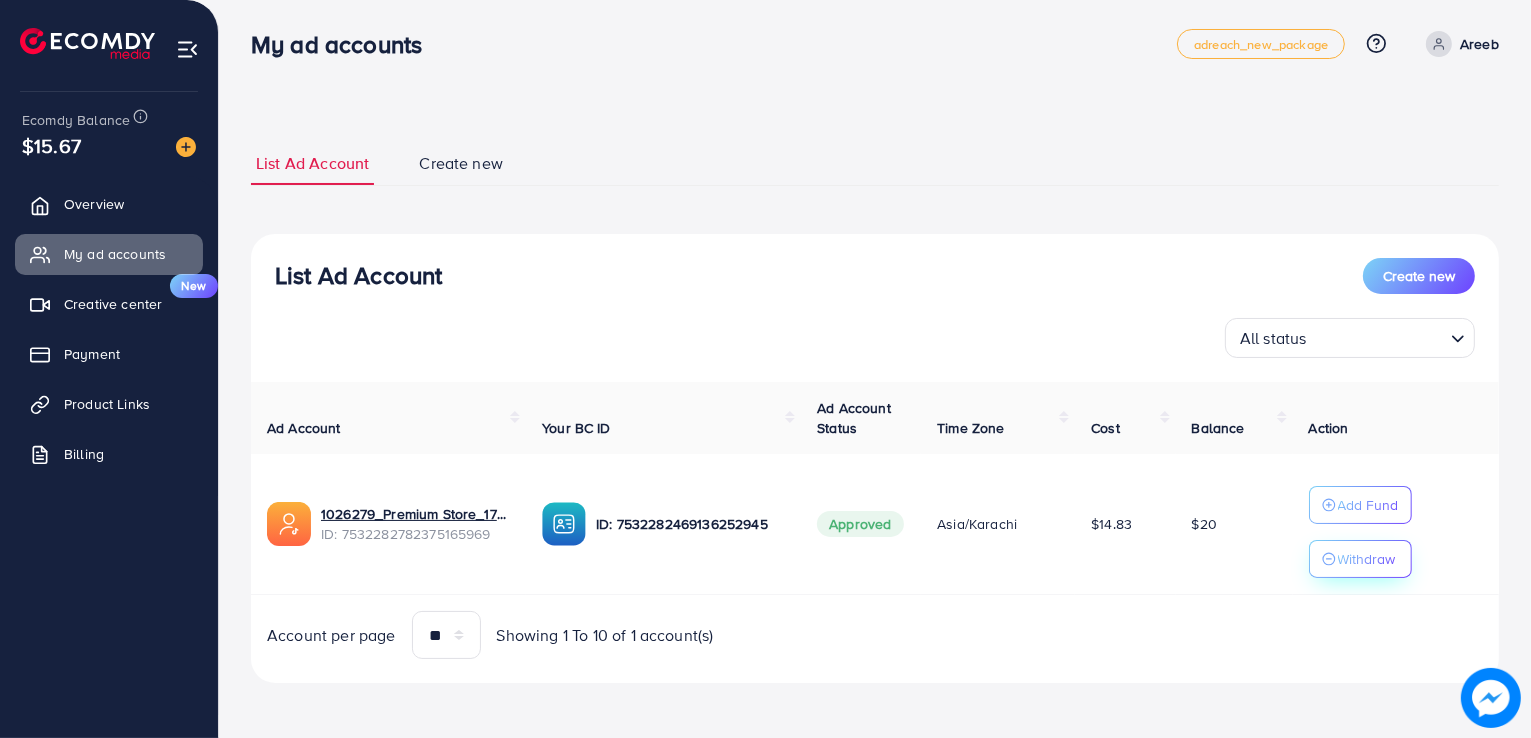 click on "Withdraw" at bounding box center [1367, 559] 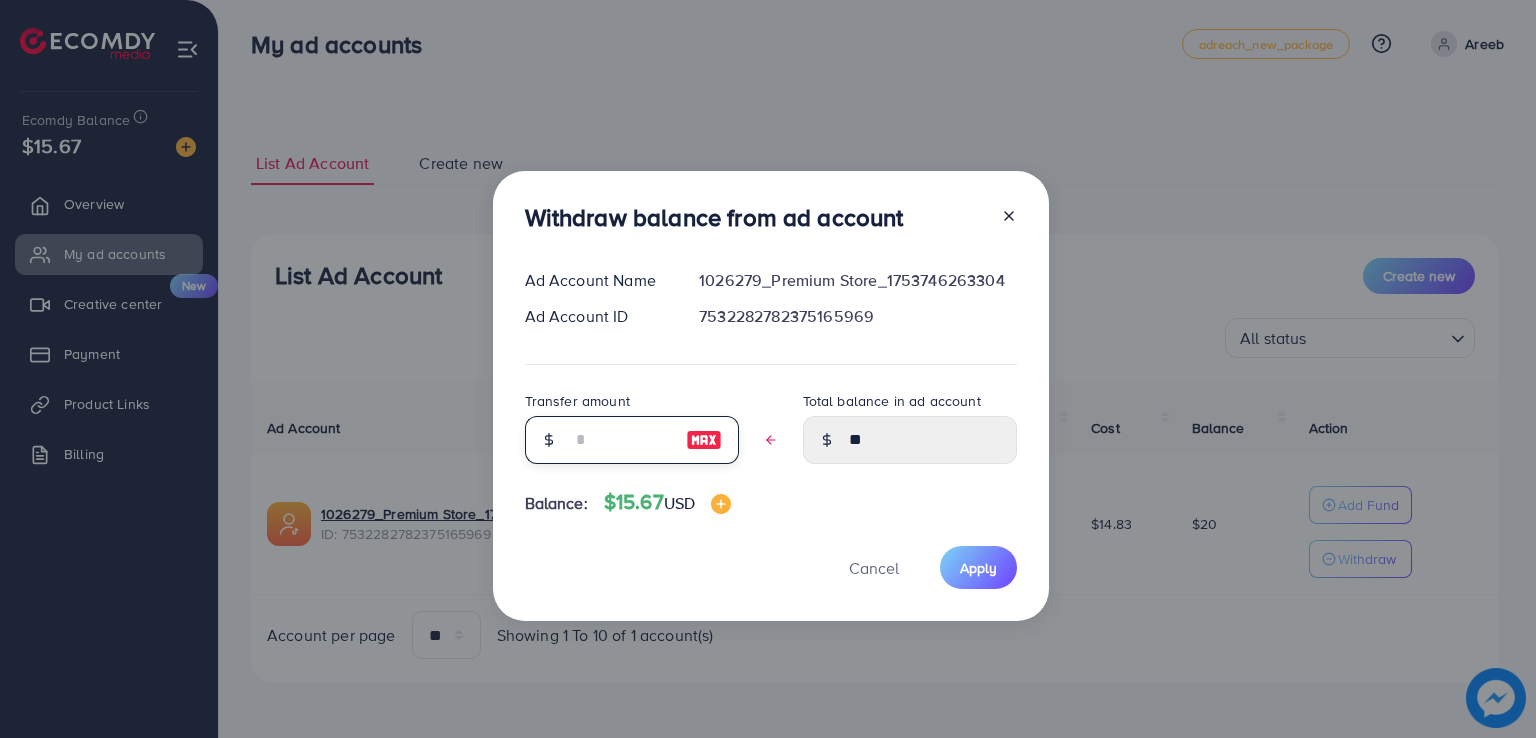 click at bounding box center [621, 440] 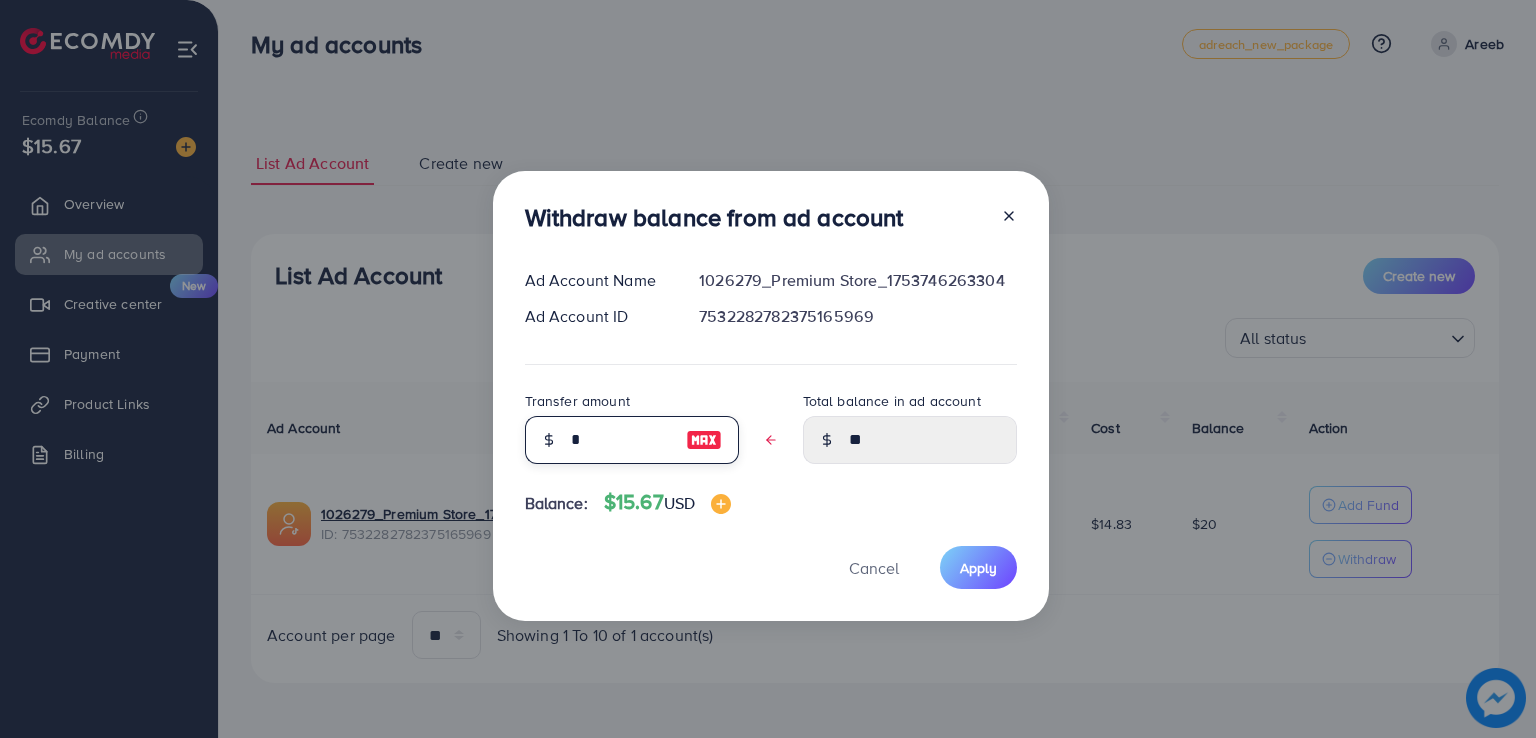 type on "*****" 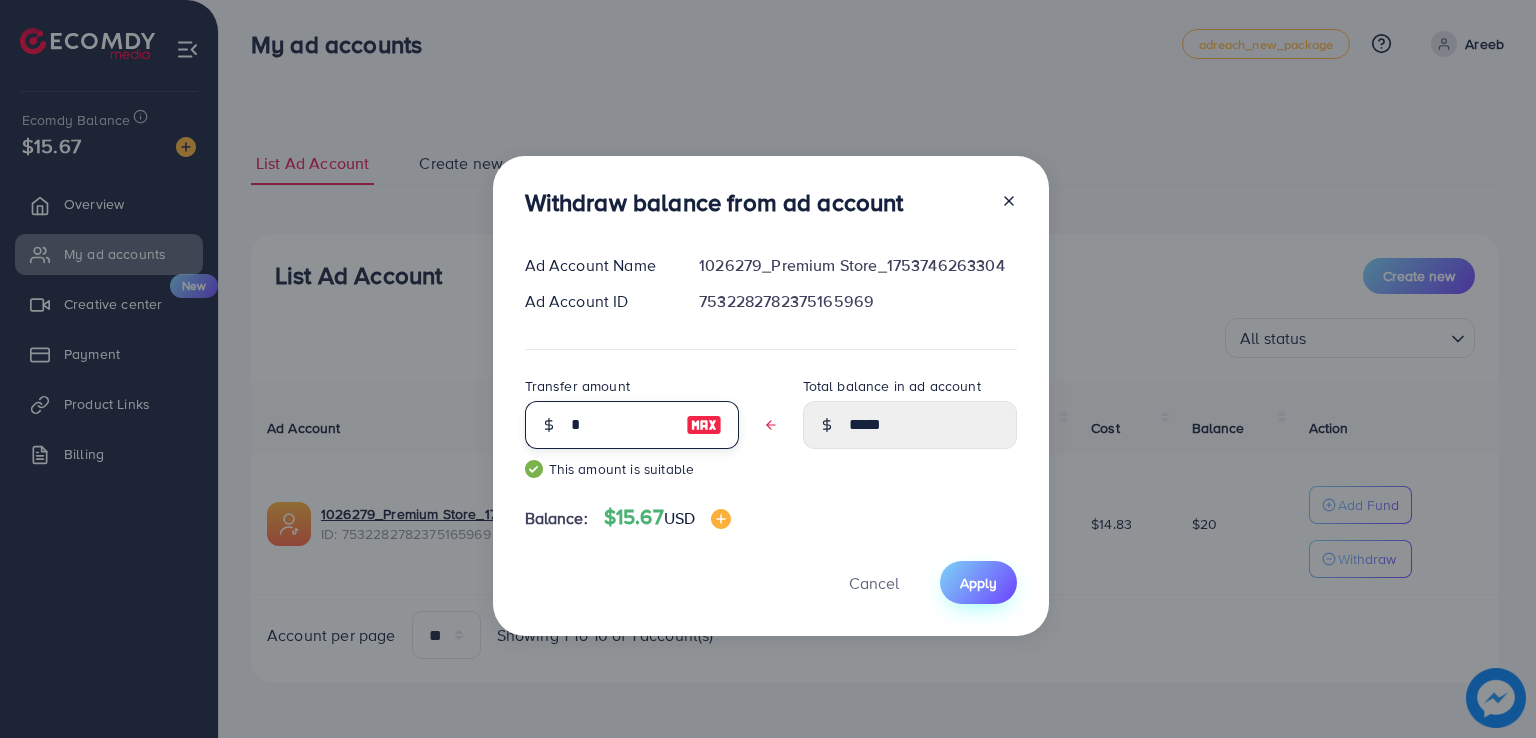 type on "*" 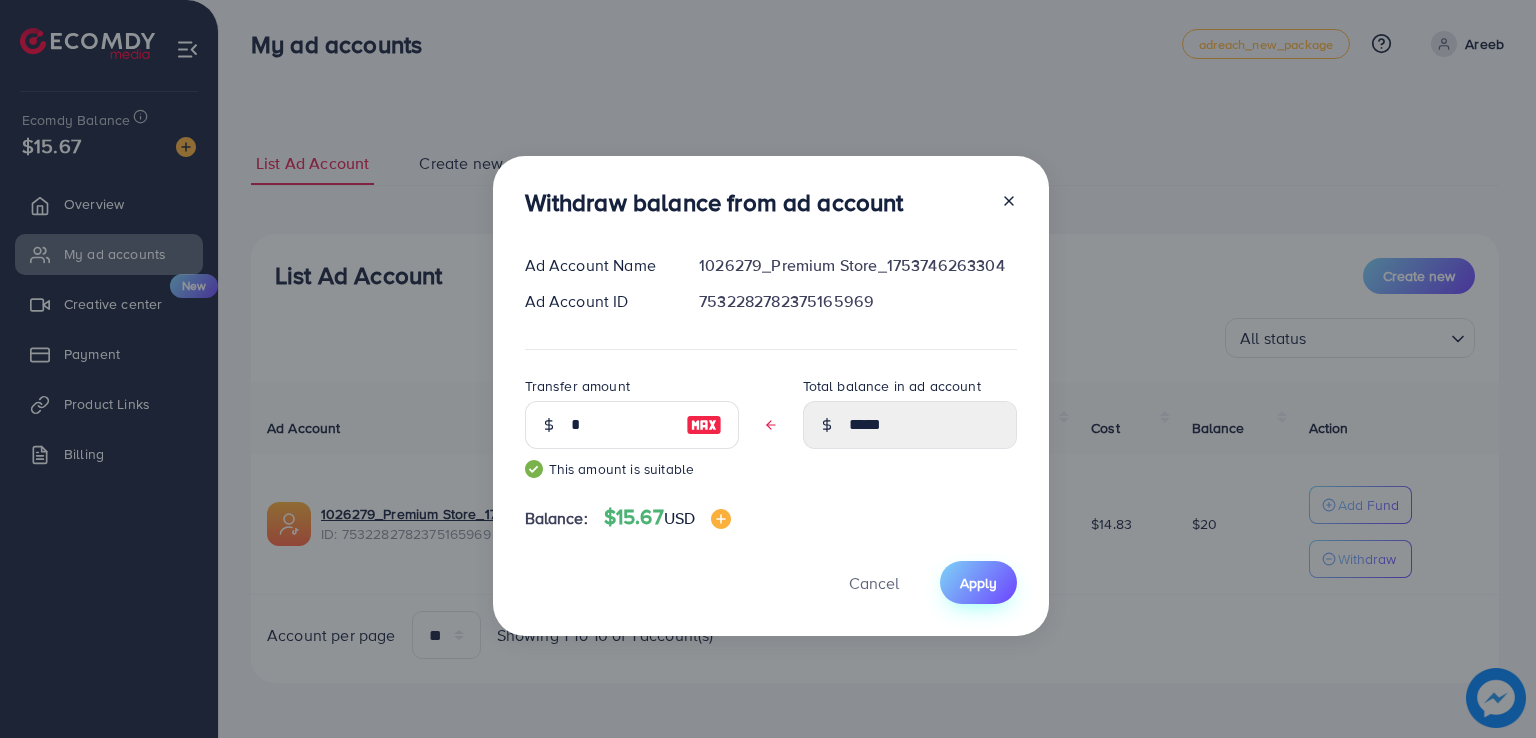 click on "Apply" at bounding box center [978, 583] 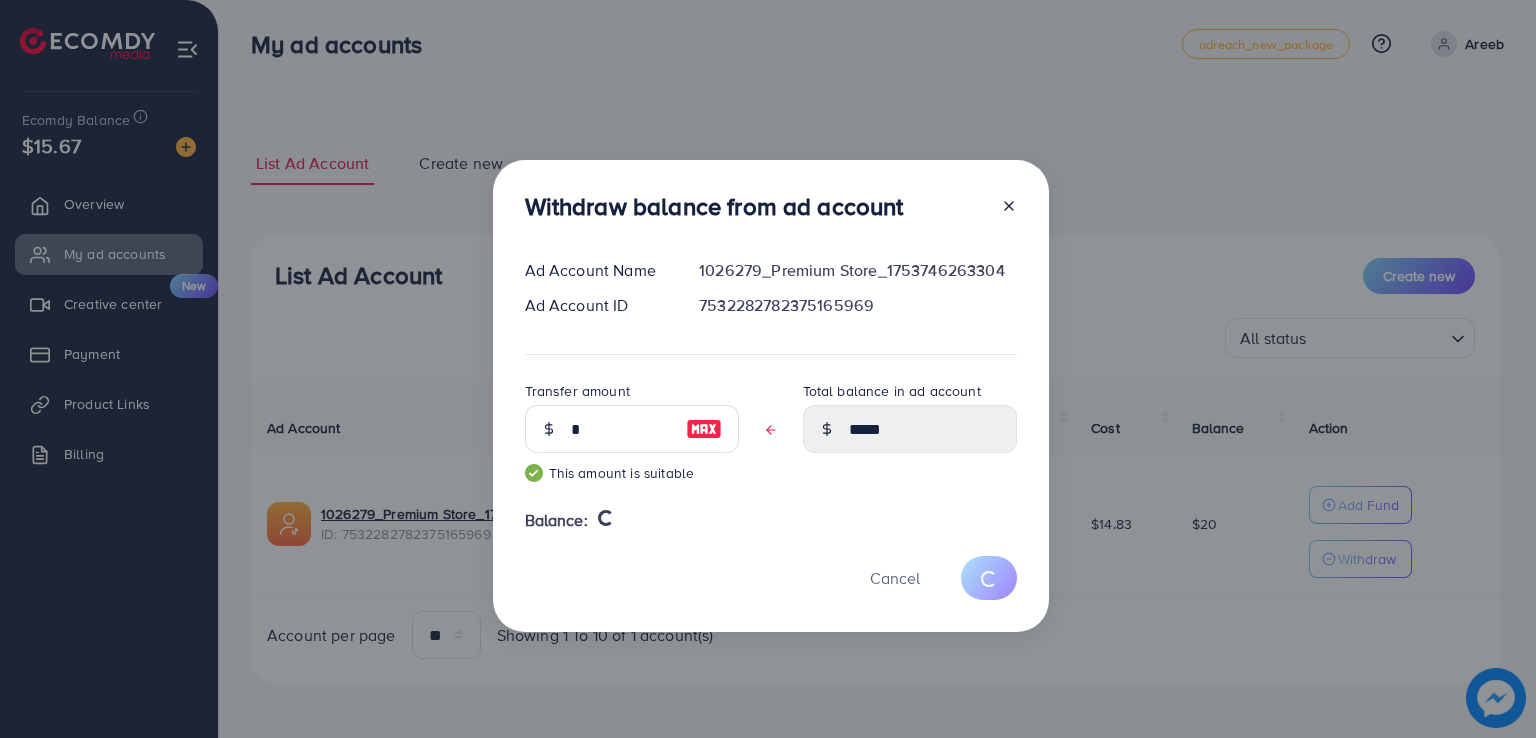 type 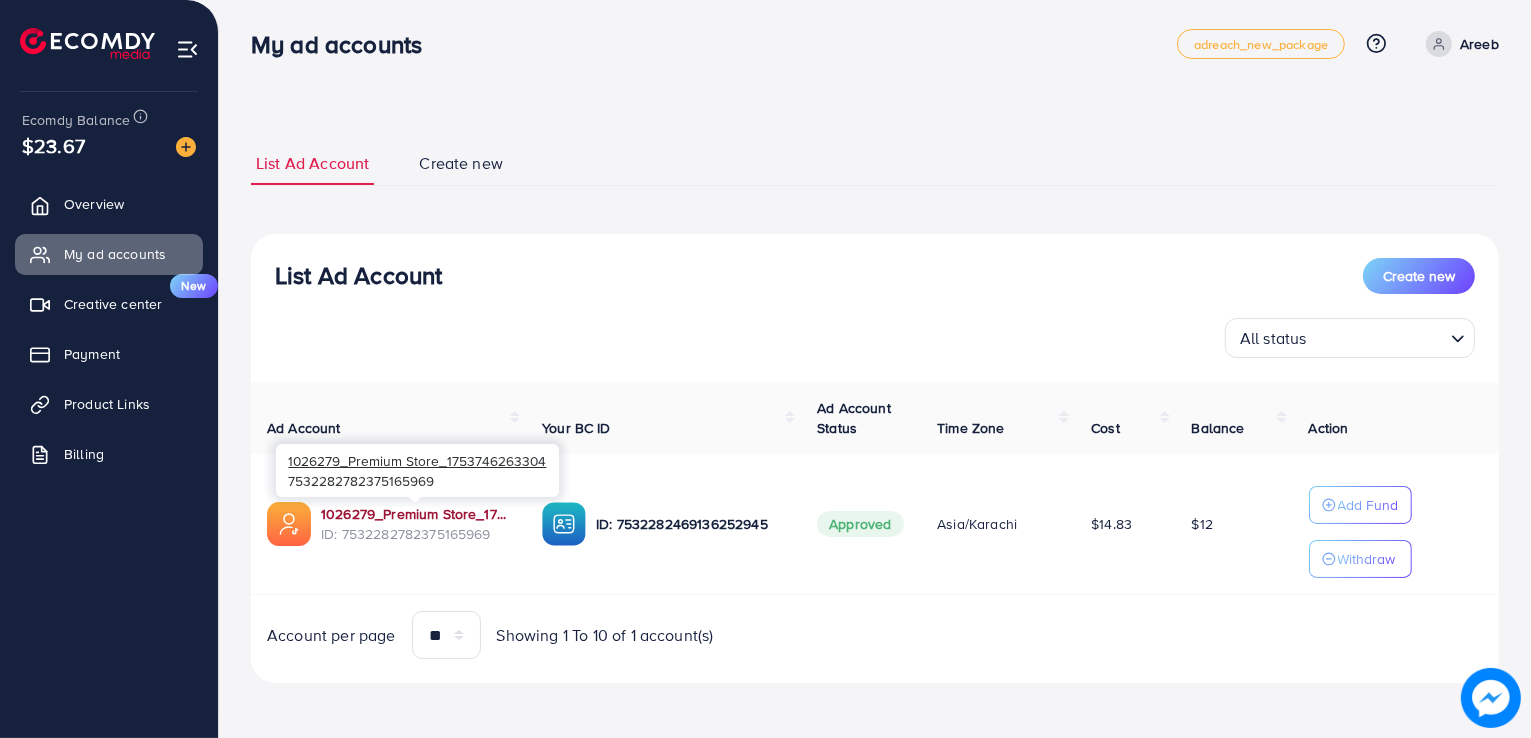 click on "1026279_Premium Store_1753746263304" at bounding box center (415, 514) 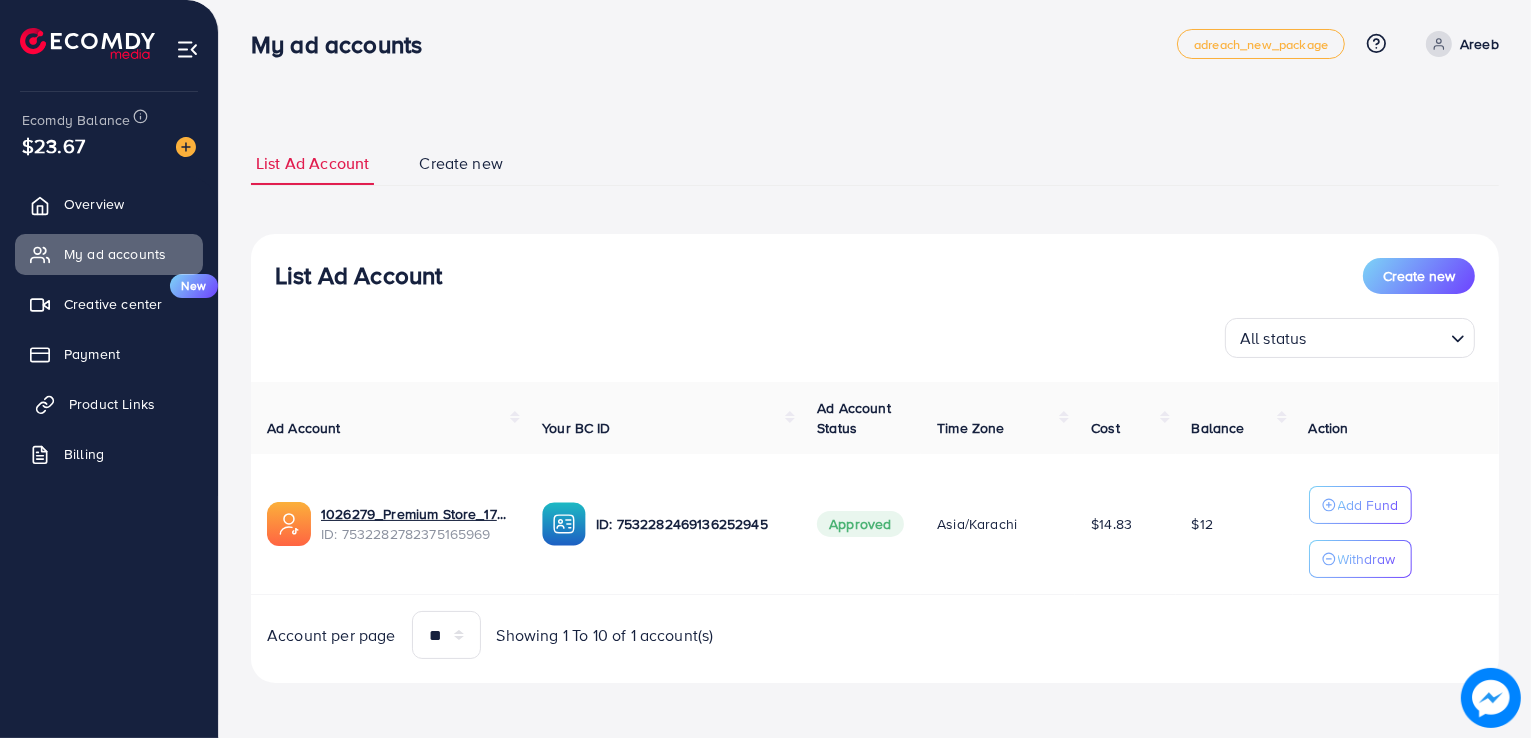 click on "Product Links" at bounding box center (109, 404) 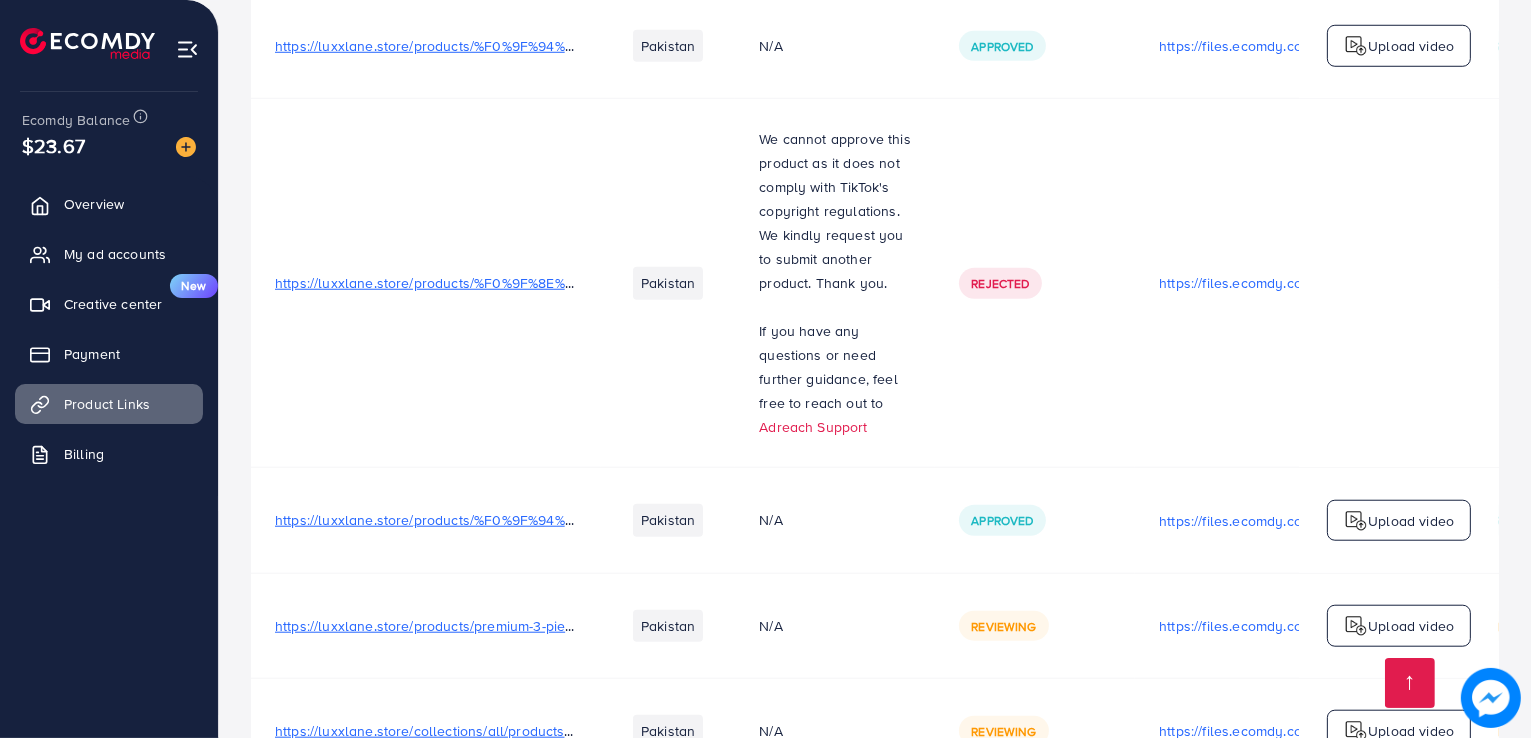 scroll, scrollTop: 2004, scrollLeft: 0, axis: vertical 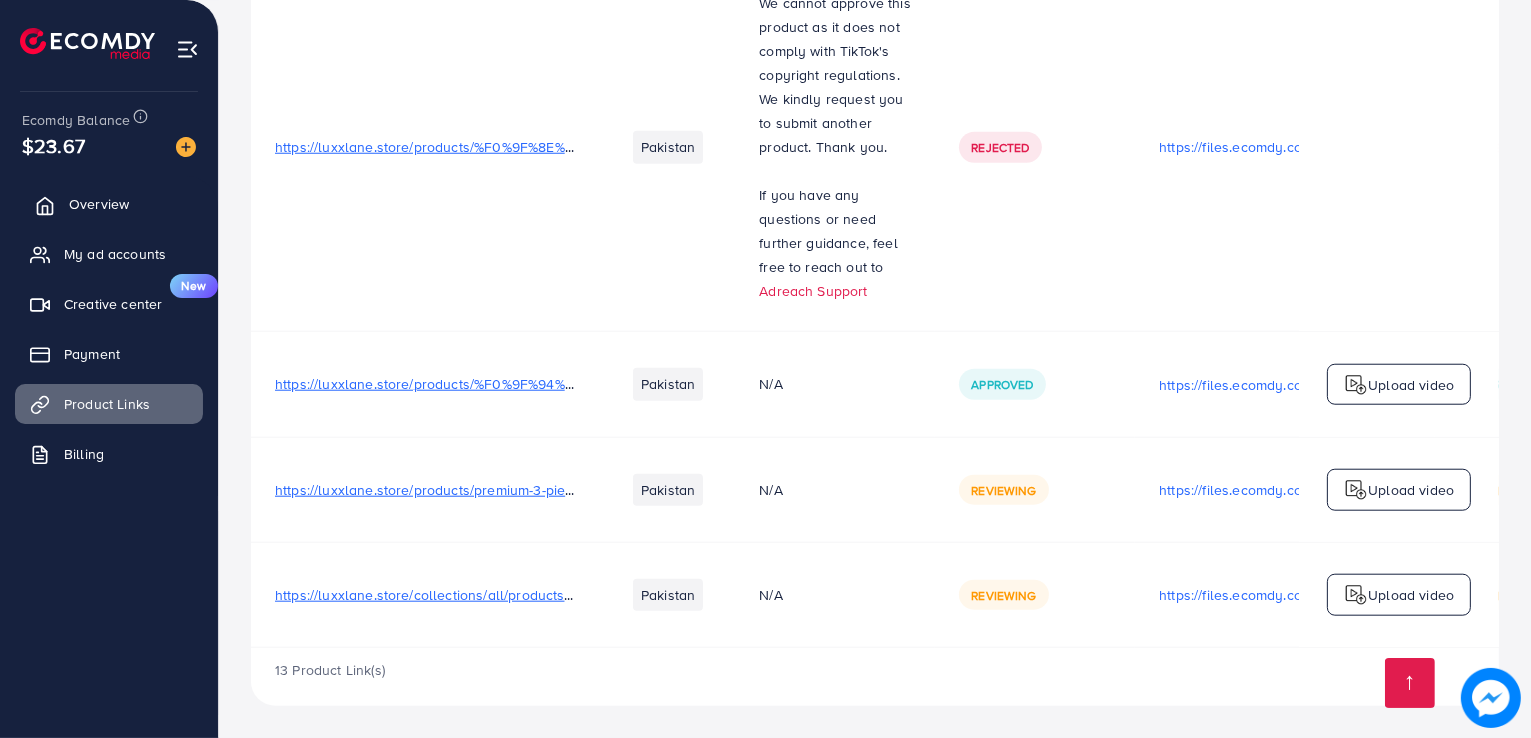 click on "Overview" at bounding box center (99, 204) 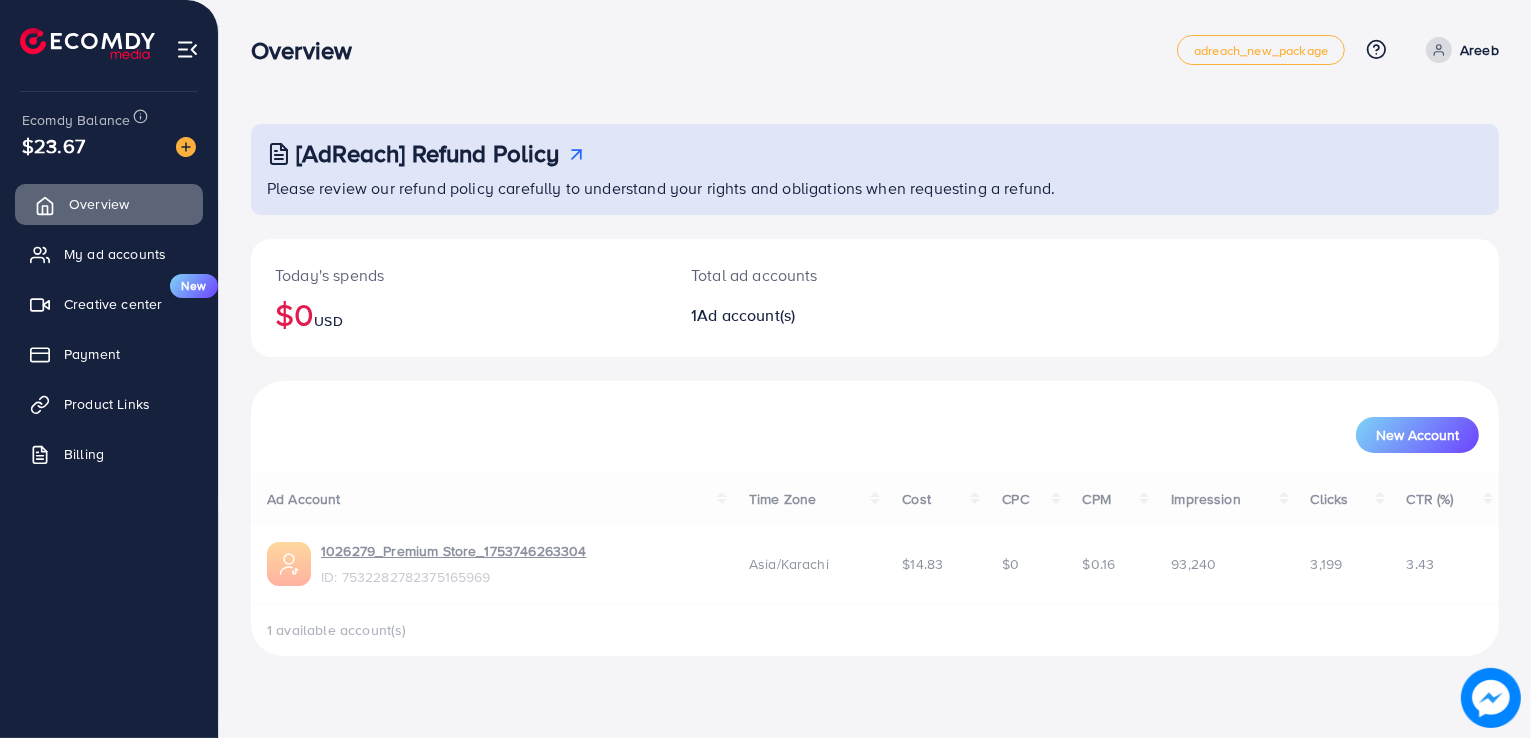 scroll, scrollTop: 0, scrollLeft: 0, axis: both 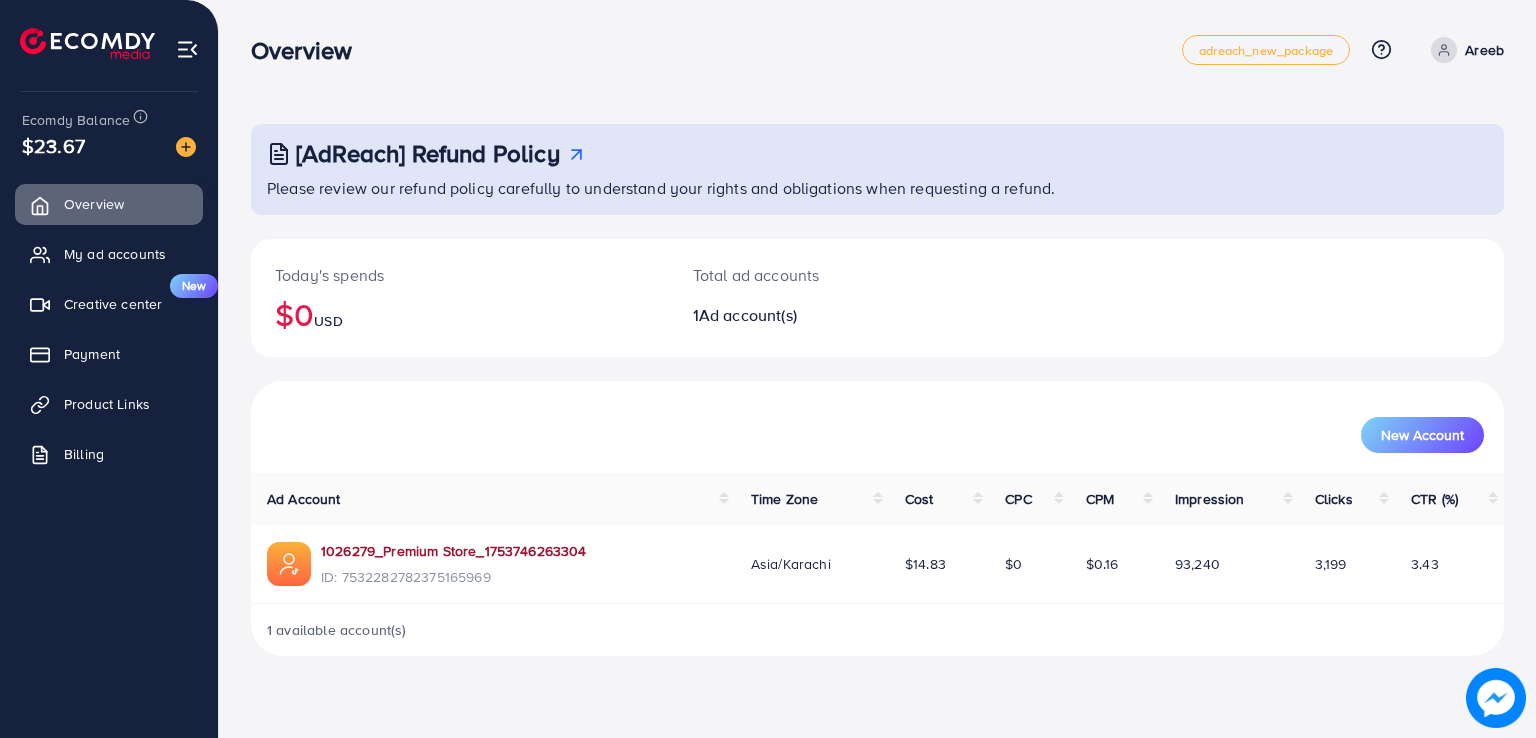 click on "1026279_Premium Store_1753746263304" at bounding box center [454, 551] 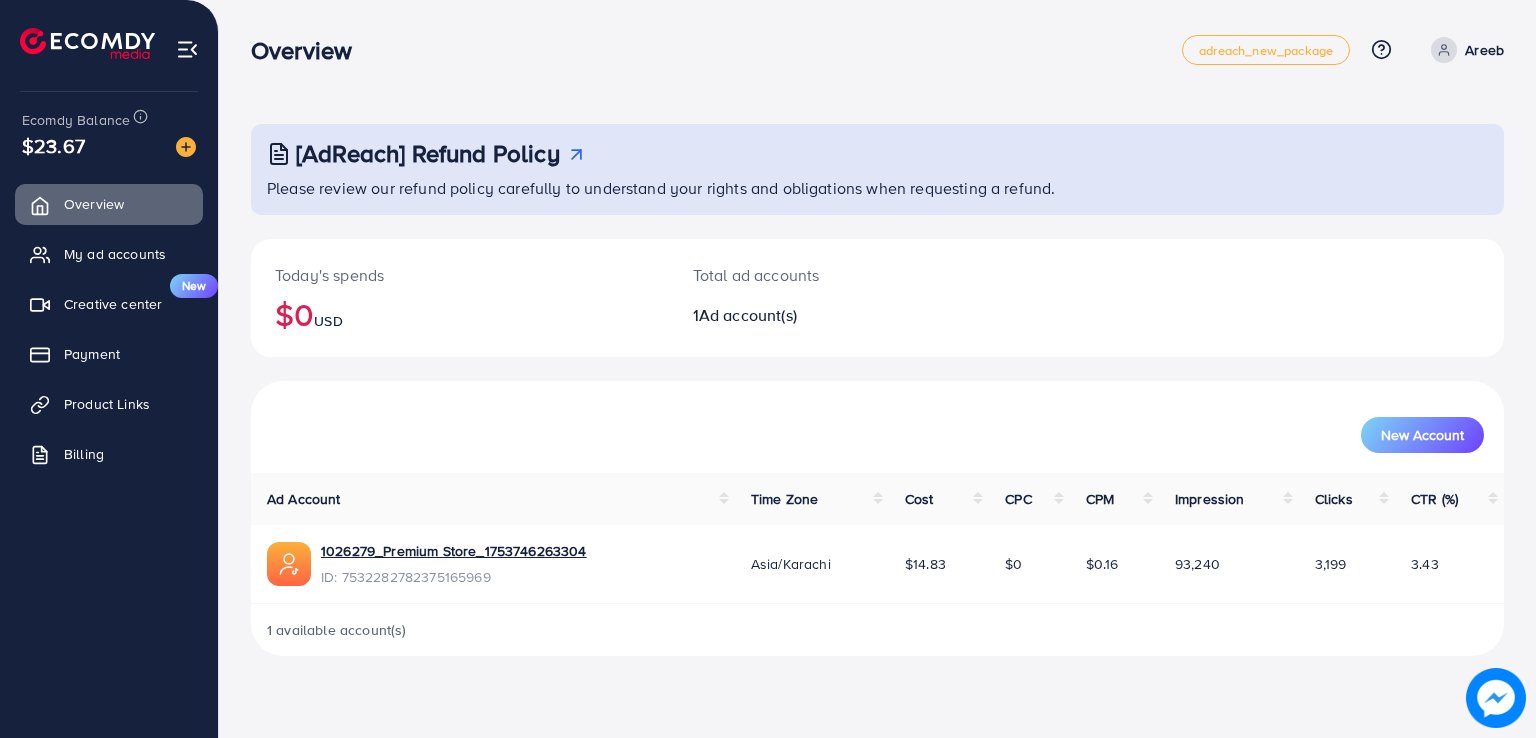 drag, startPoint x: 304, startPoint y: 300, endPoint x: 275, endPoint y: 305, distance: 29.427877 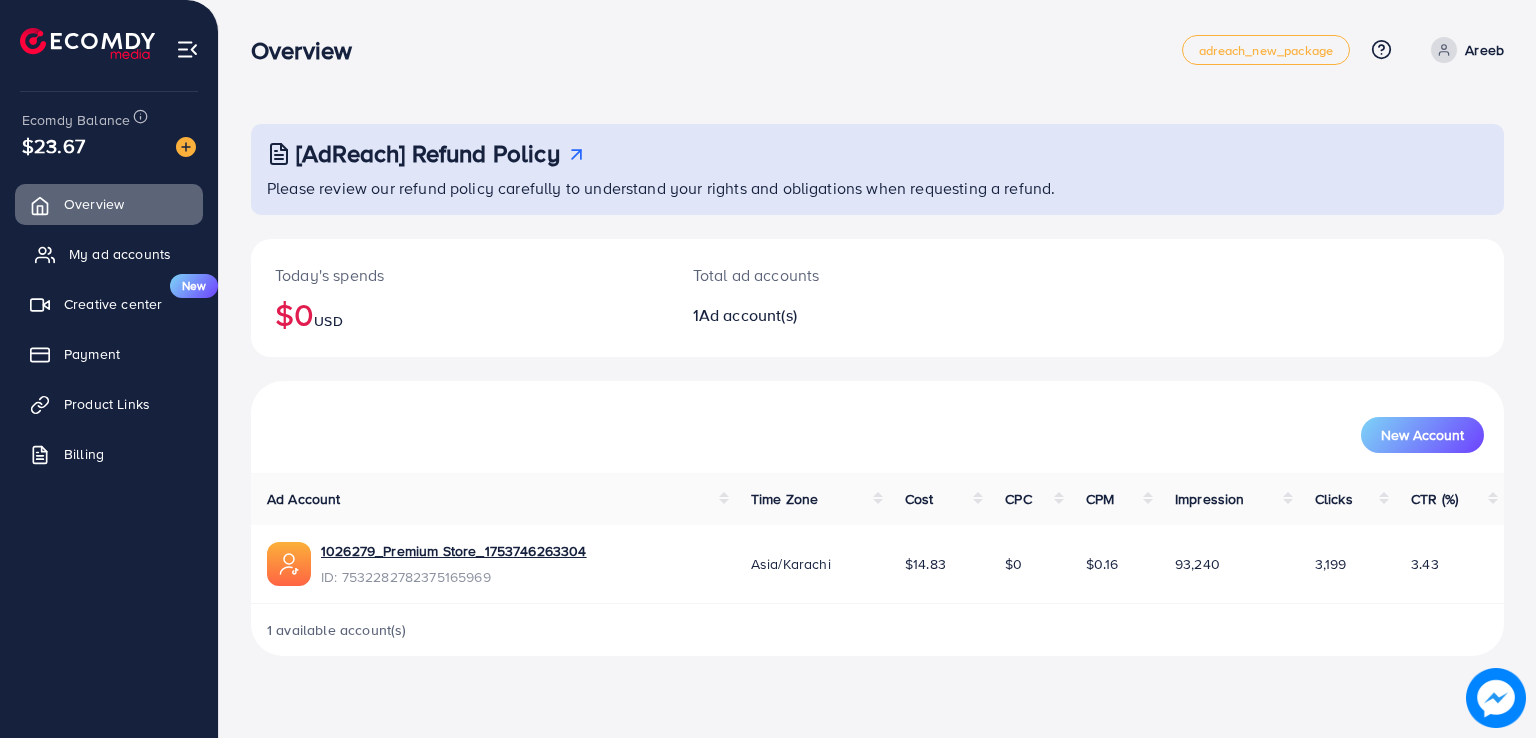 click on "My ad accounts" at bounding box center [109, 254] 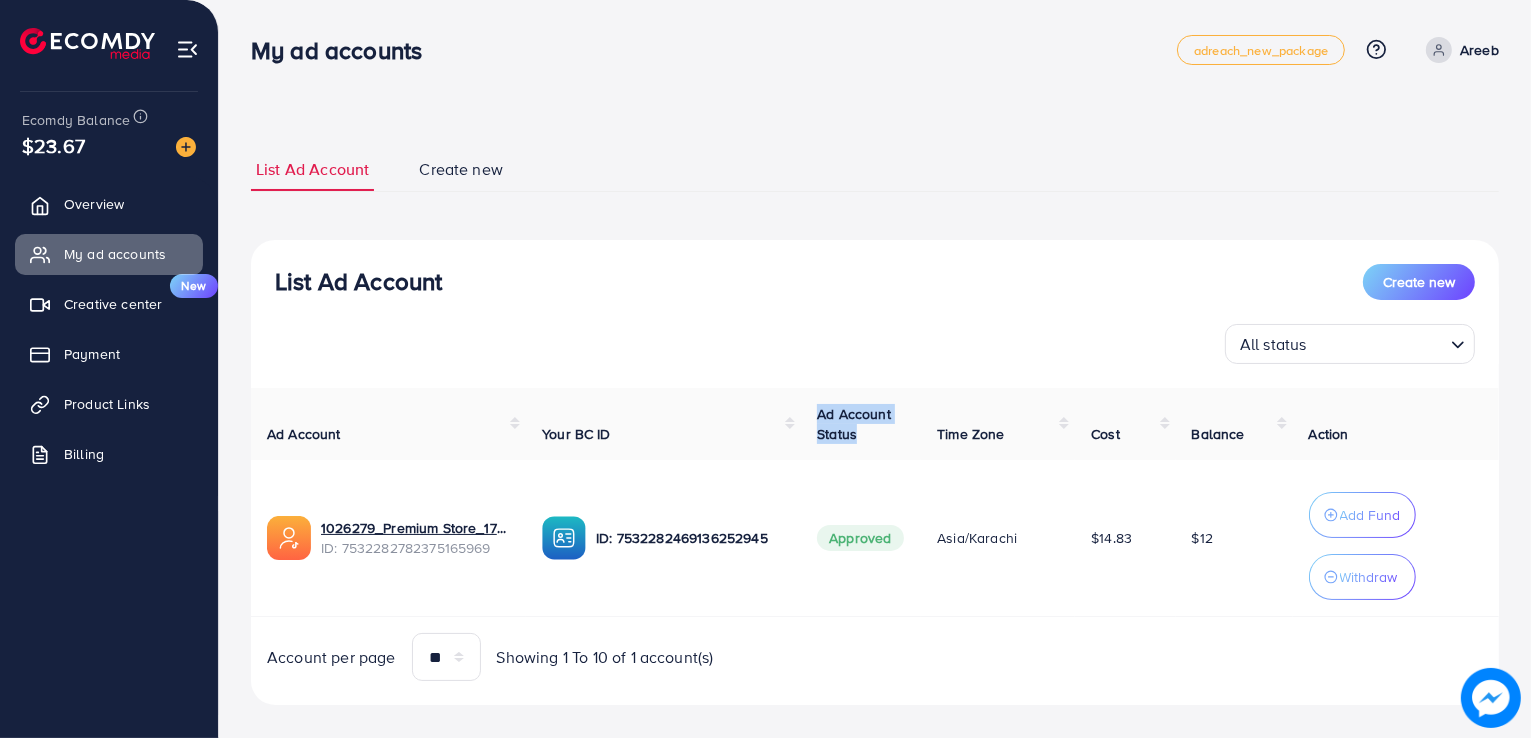 drag, startPoint x: 820, startPoint y: 413, endPoint x: 857, endPoint y: 440, distance: 45.80393 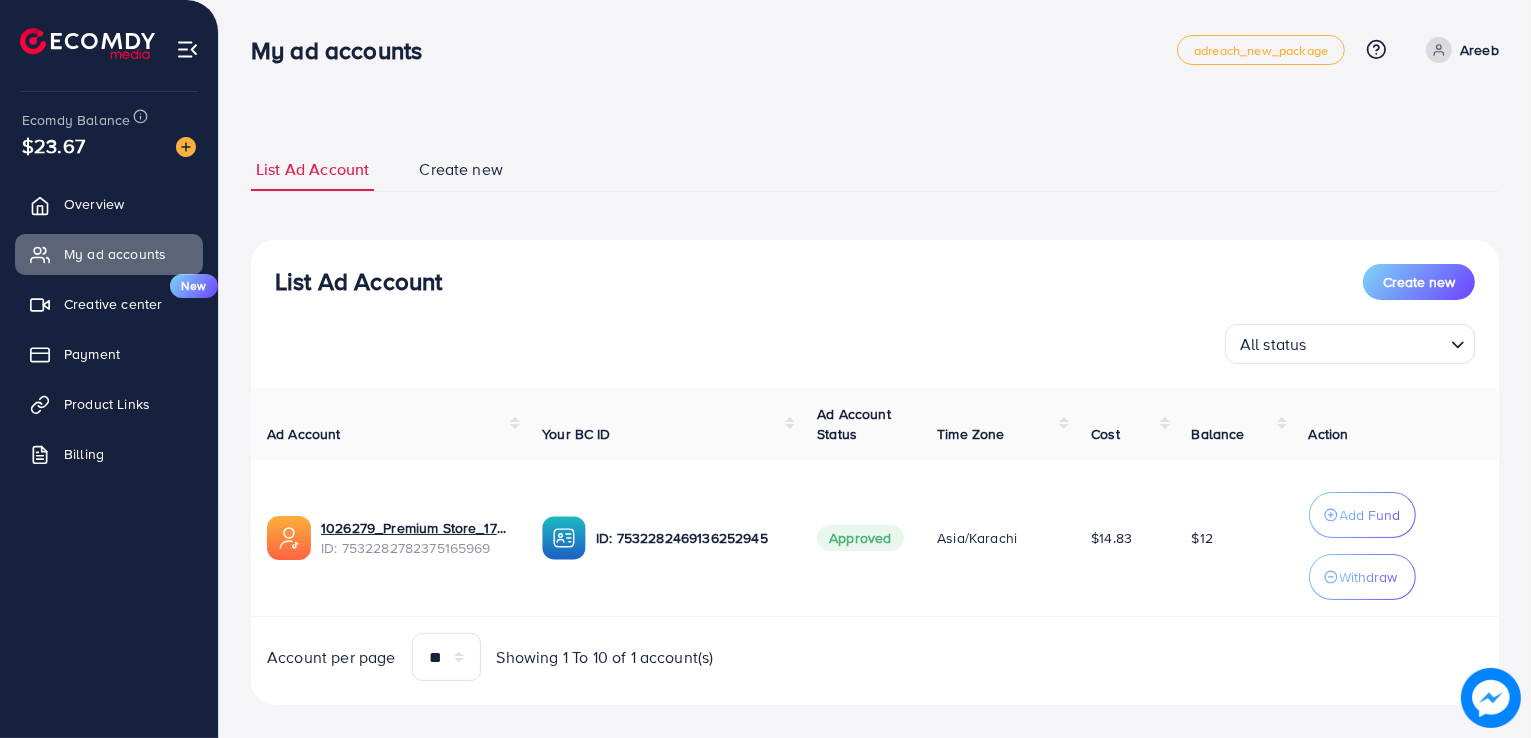 click on "All status
Loading..." at bounding box center [875, 344] 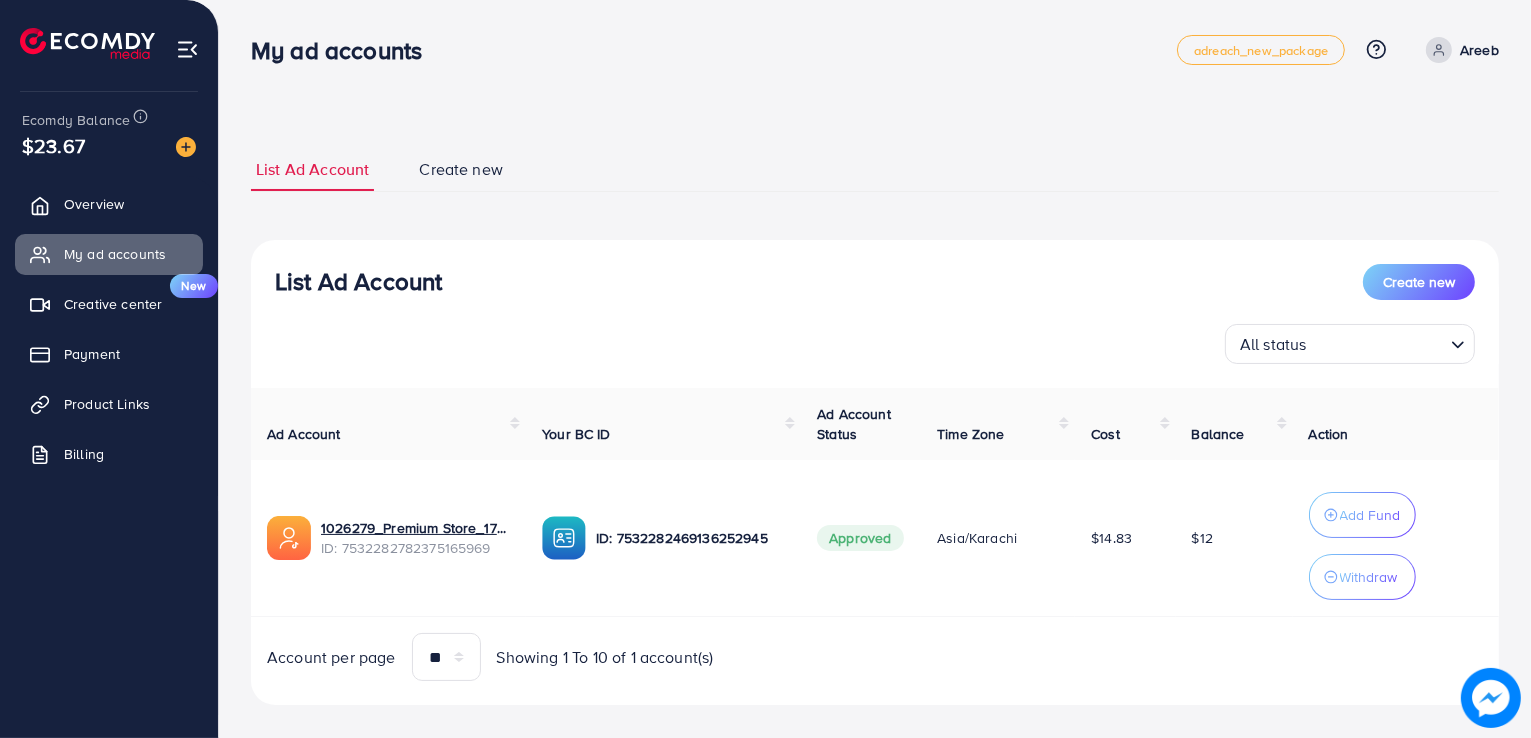 click on "Create new" at bounding box center (461, 169) 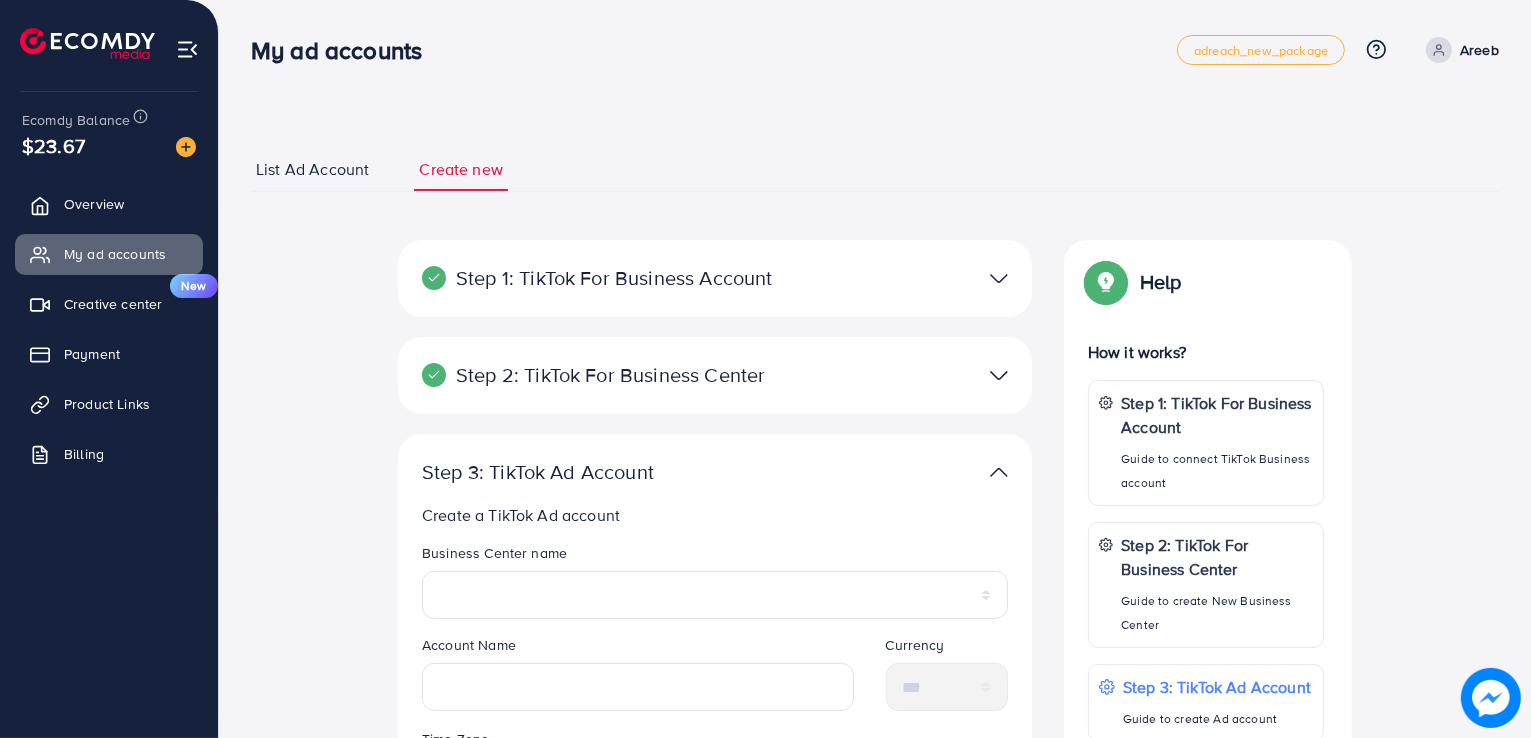 click on "List Ad Account" at bounding box center (312, 169) 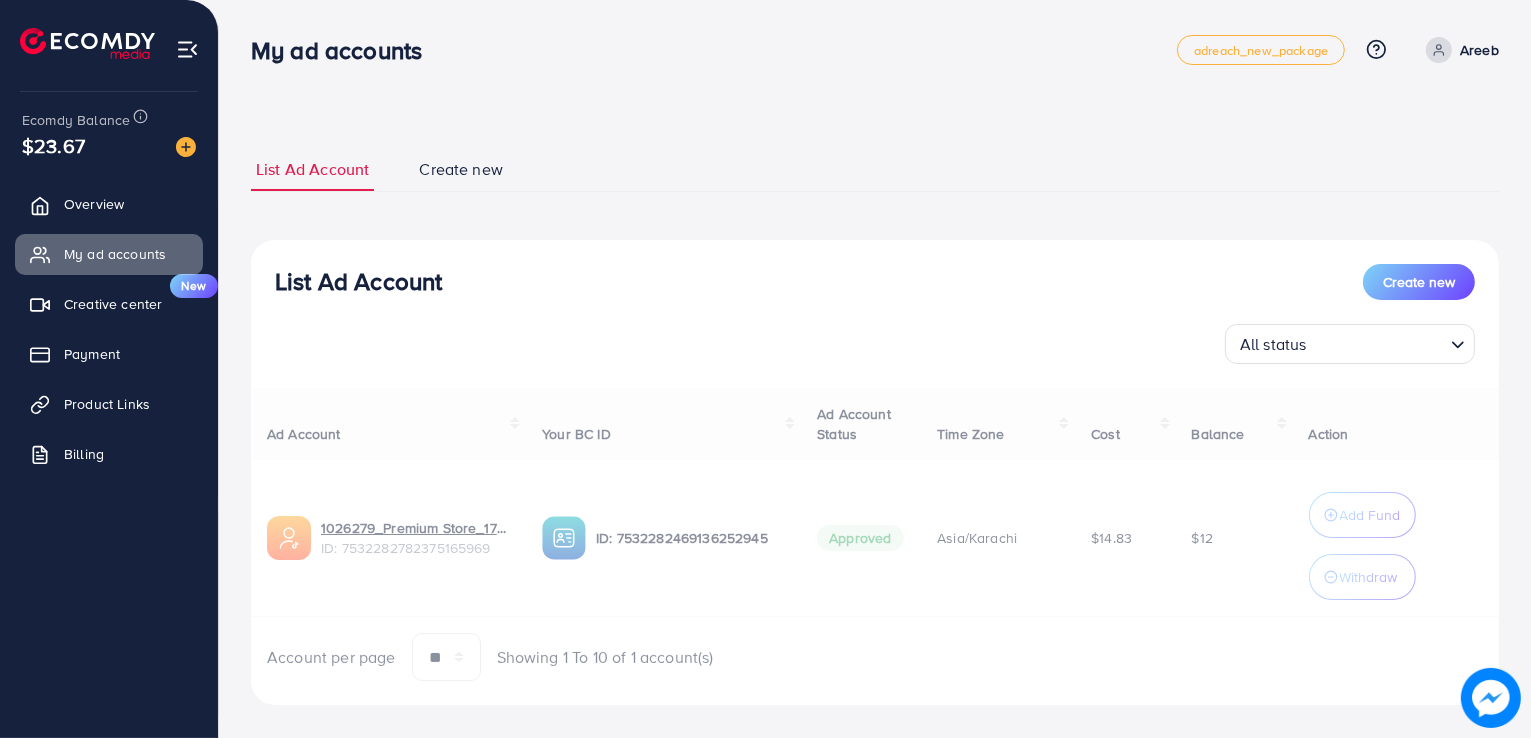click on "List Ad Account" at bounding box center (358, 281) 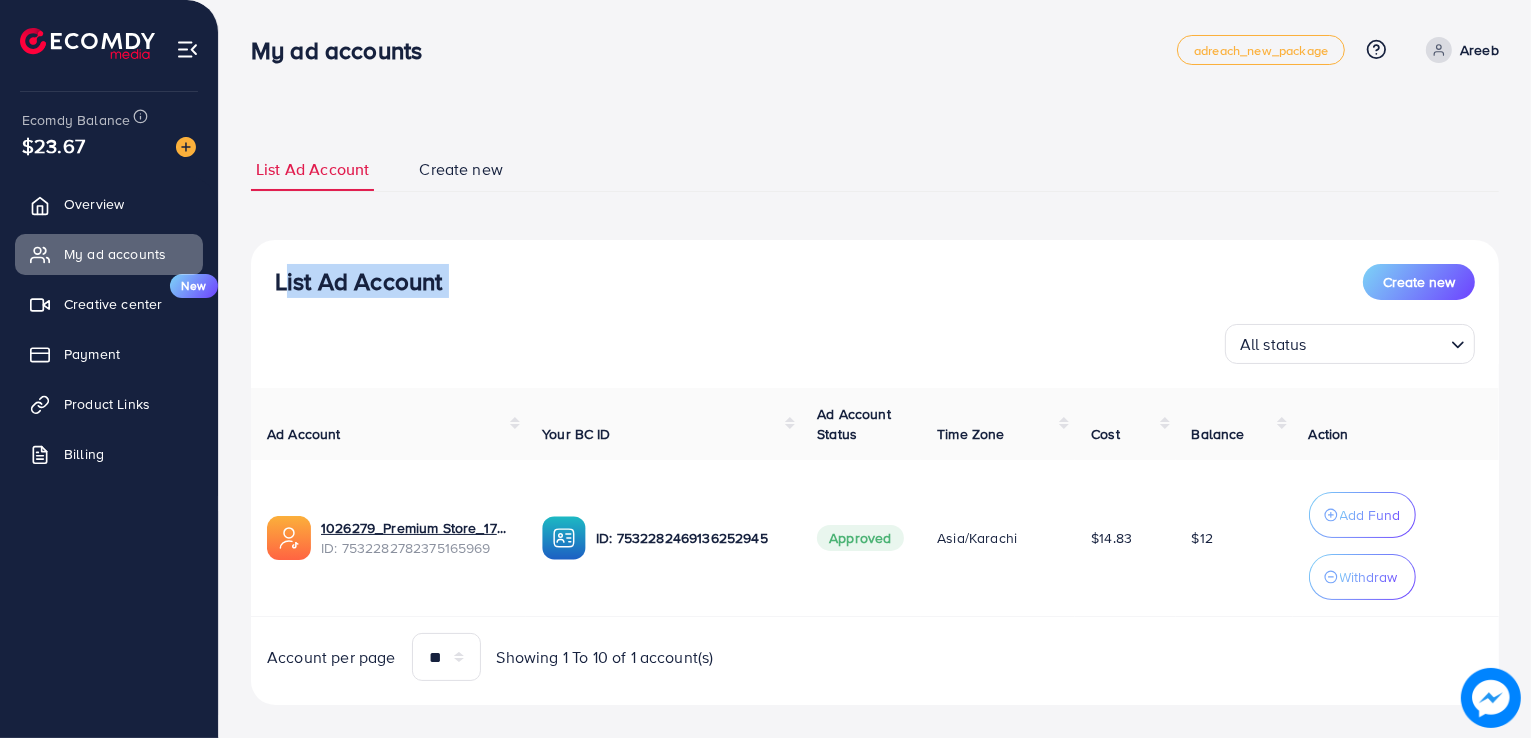 click on "List Ad Account" at bounding box center [358, 281] 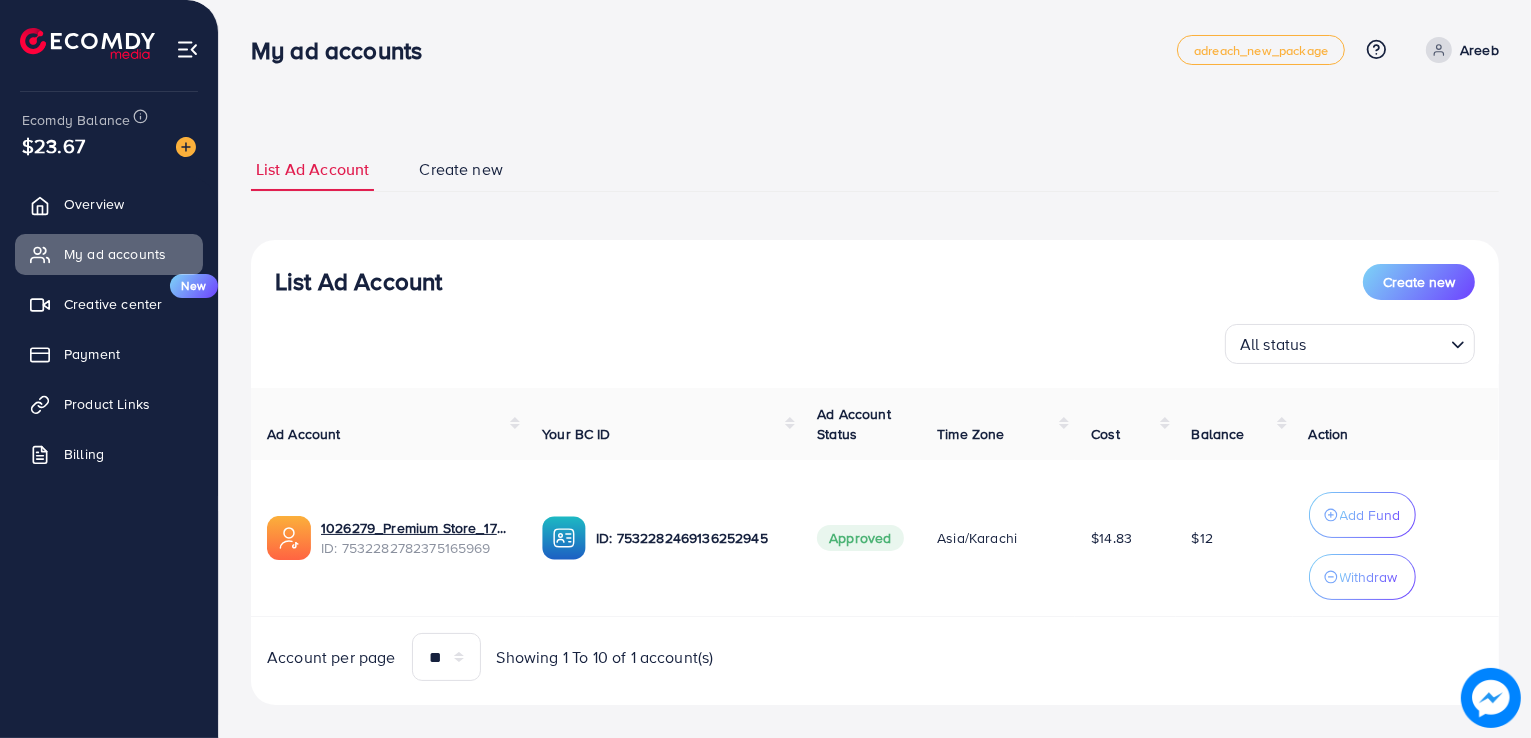 click on "List Ad Account" at bounding box center [358, 281] 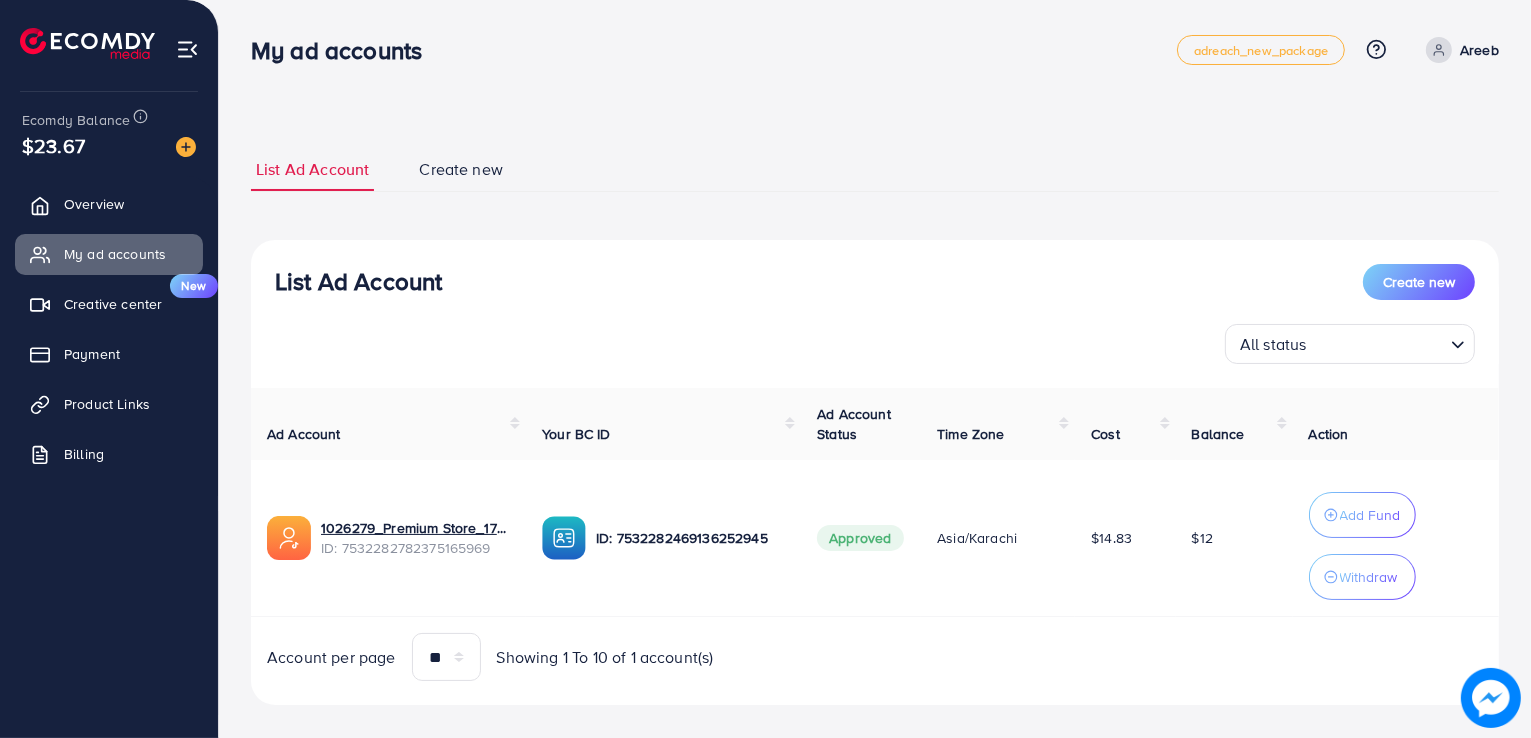 drag, startPoint x: 443, startPoint y: 286, endPoint x: 354, endPoint y: 285, distance: 89.005615 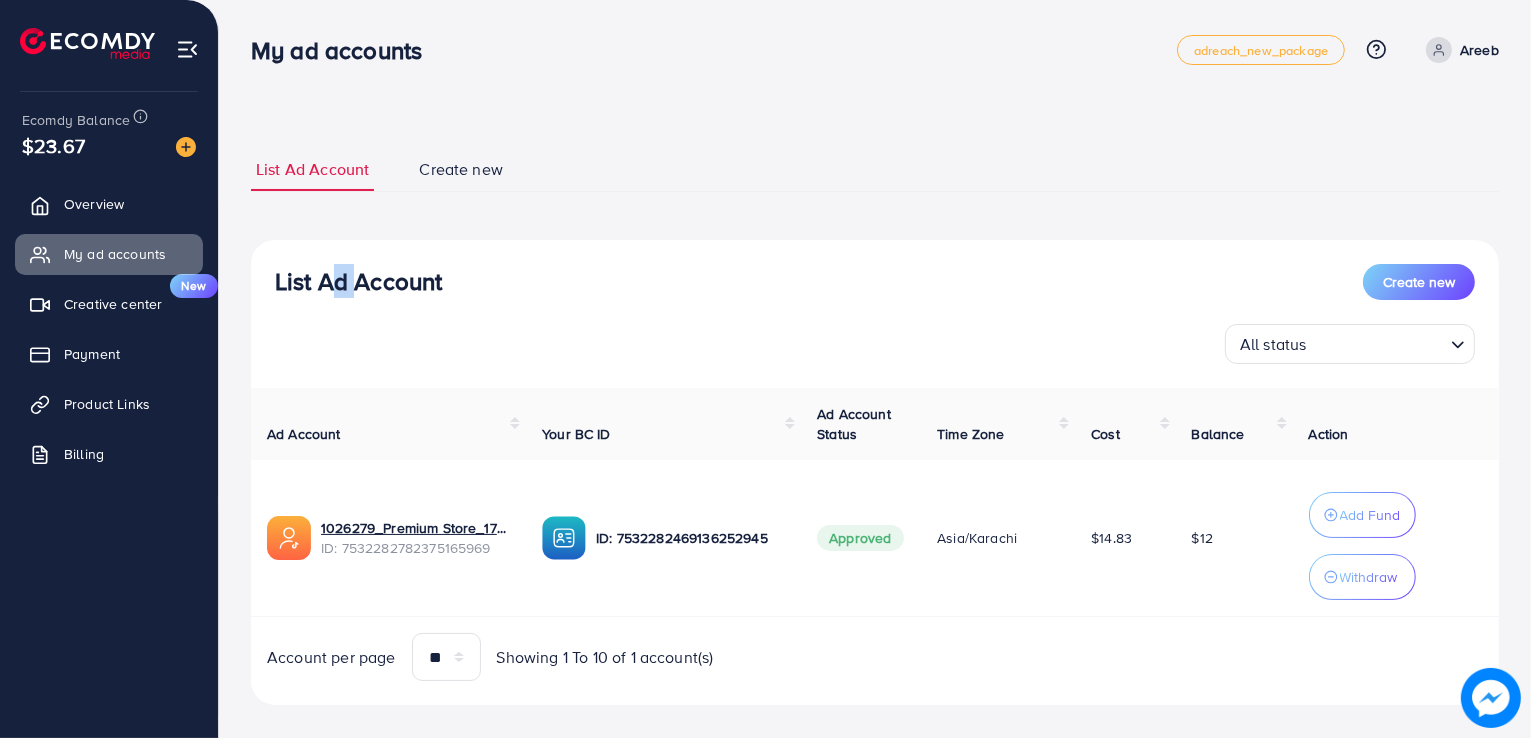 drag, startPoint x: 349, startPoint y: 285, endPoint x: 320, endPoint y: 285, distance: 29 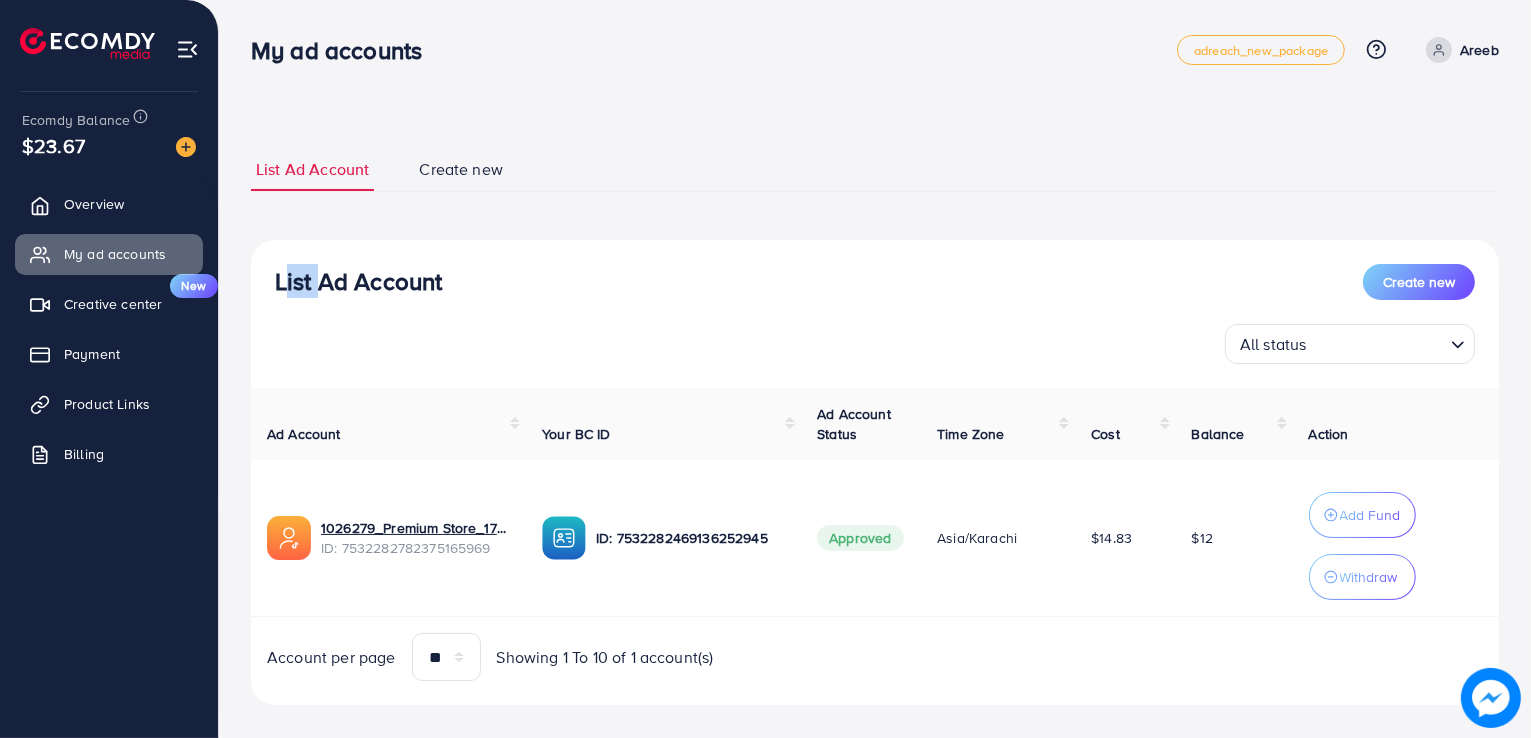 drag, startPoint x: 312, startPoint y: 284, endPoint x: 270, endPoint y: 286, distance: 42.047592 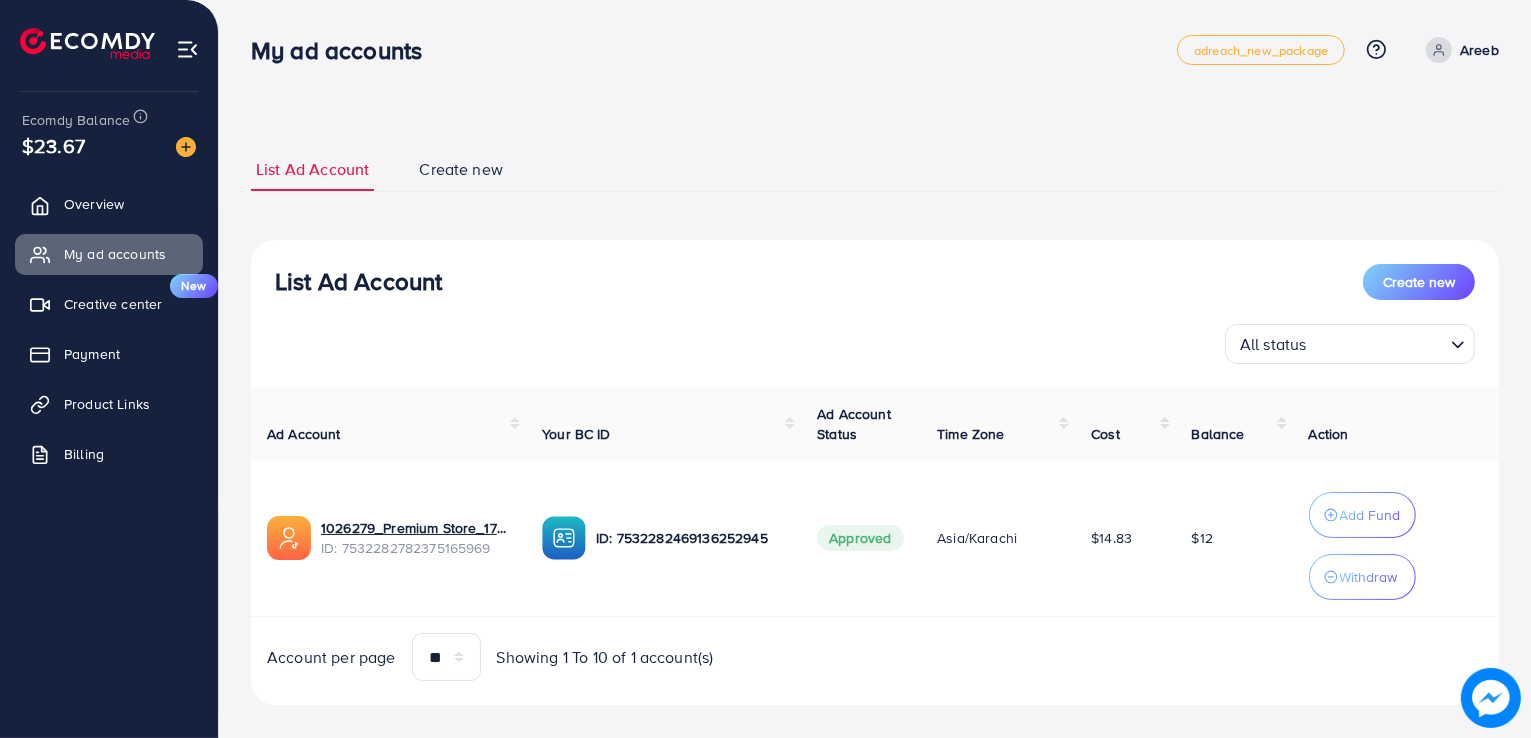 click on "All status
Loading..." at bounding box center (875, 344) 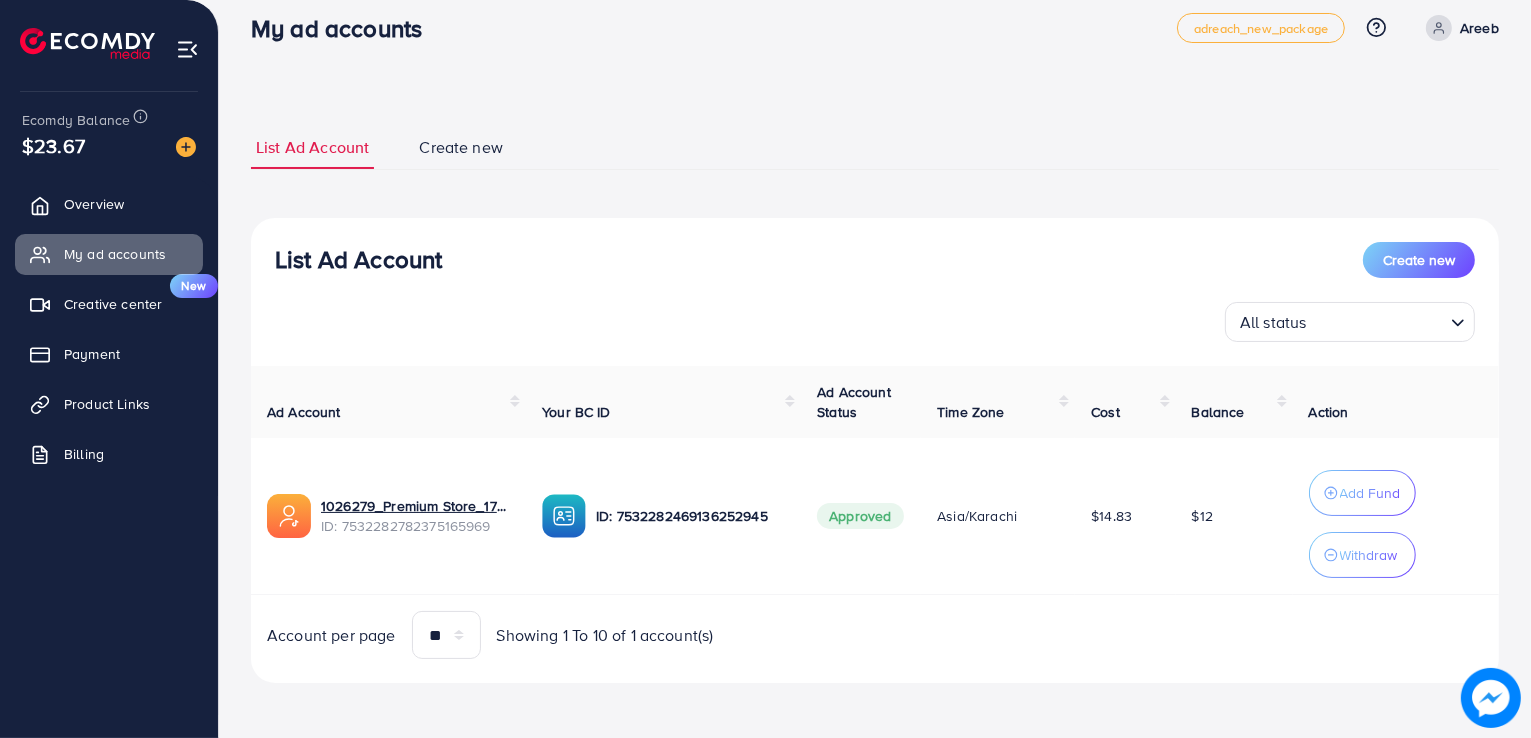 scroll, scrollTop: 0, scrollLeft: 0, axis: both 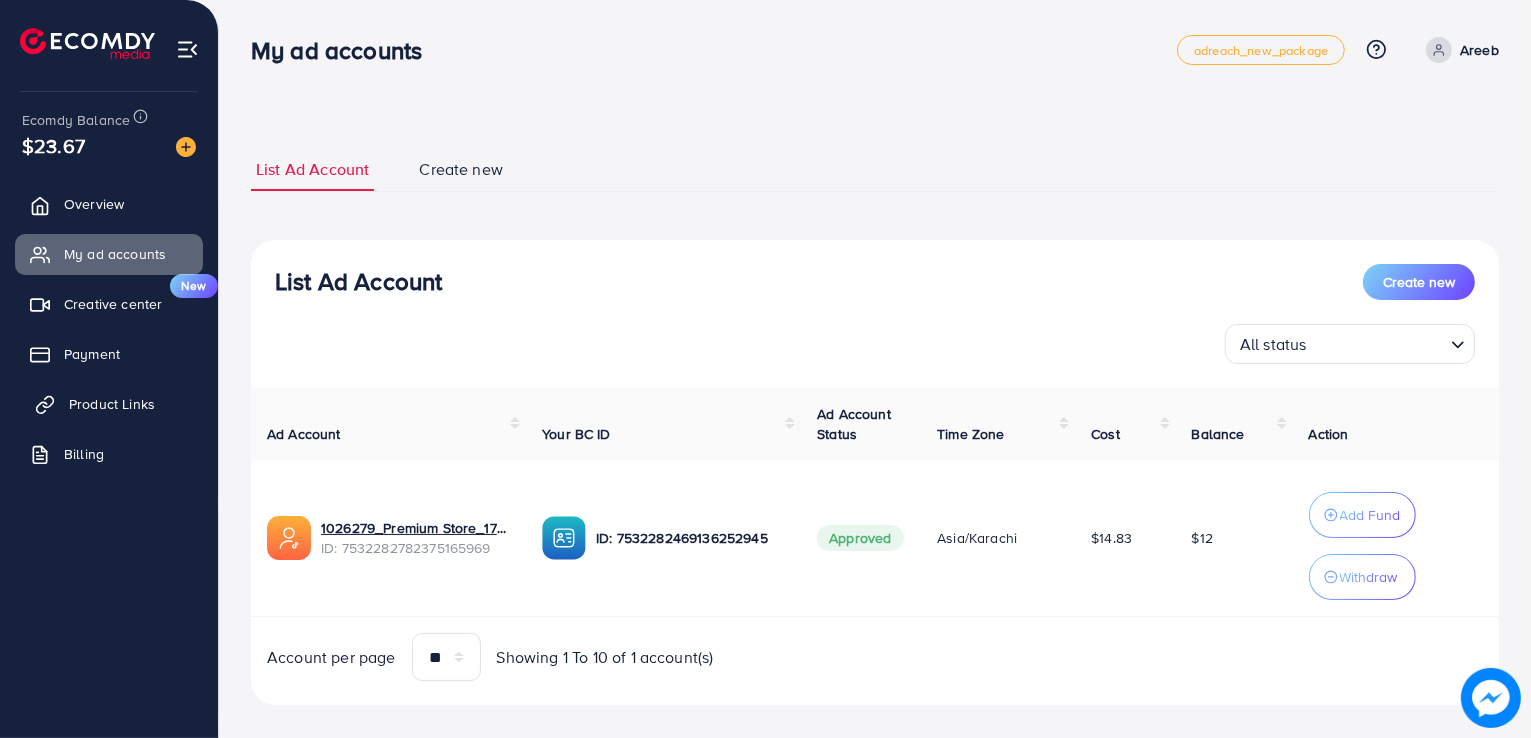 click on "Product Links" at bounding box center [112, 404] 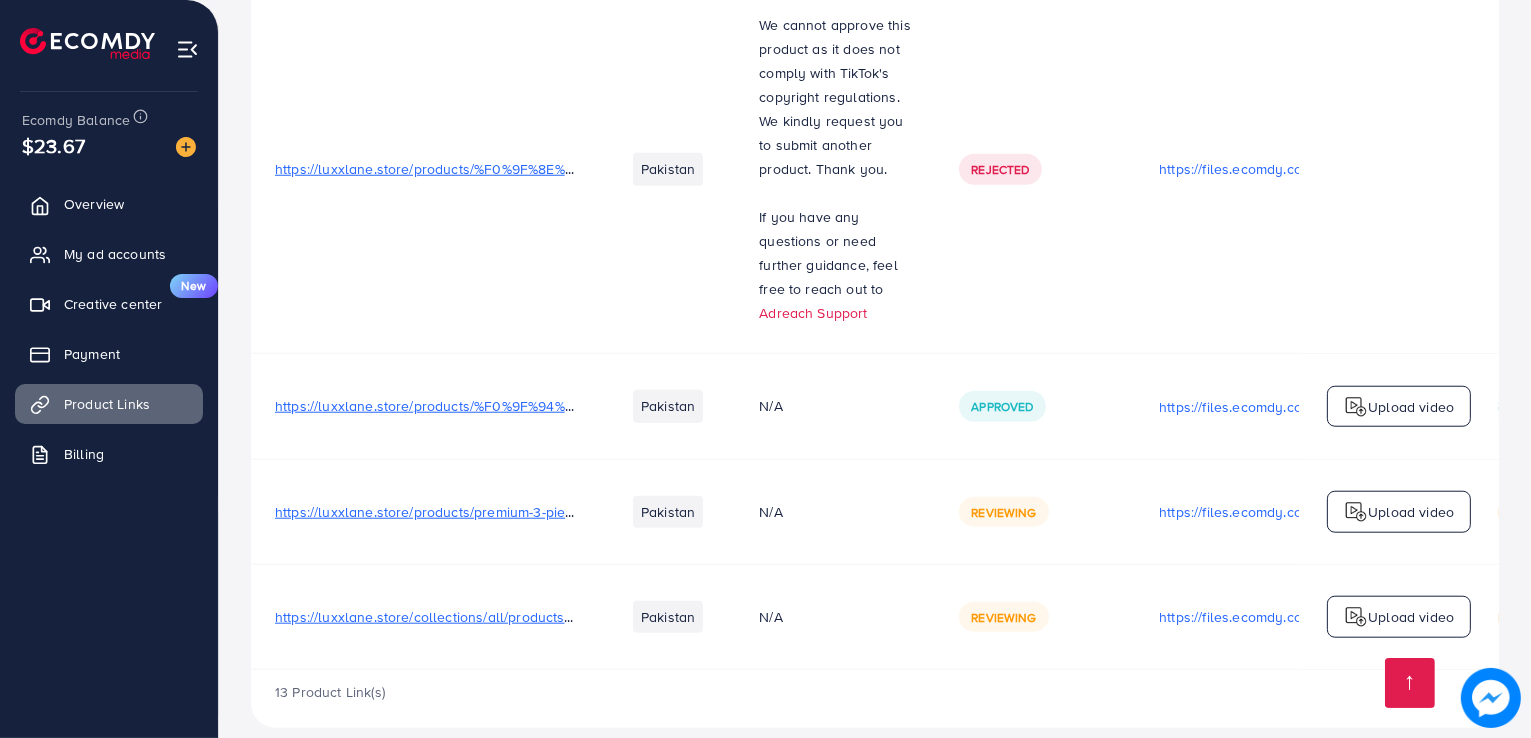 scroll, scrollTop: 2004, scrollLeft: 0, axis: vertical 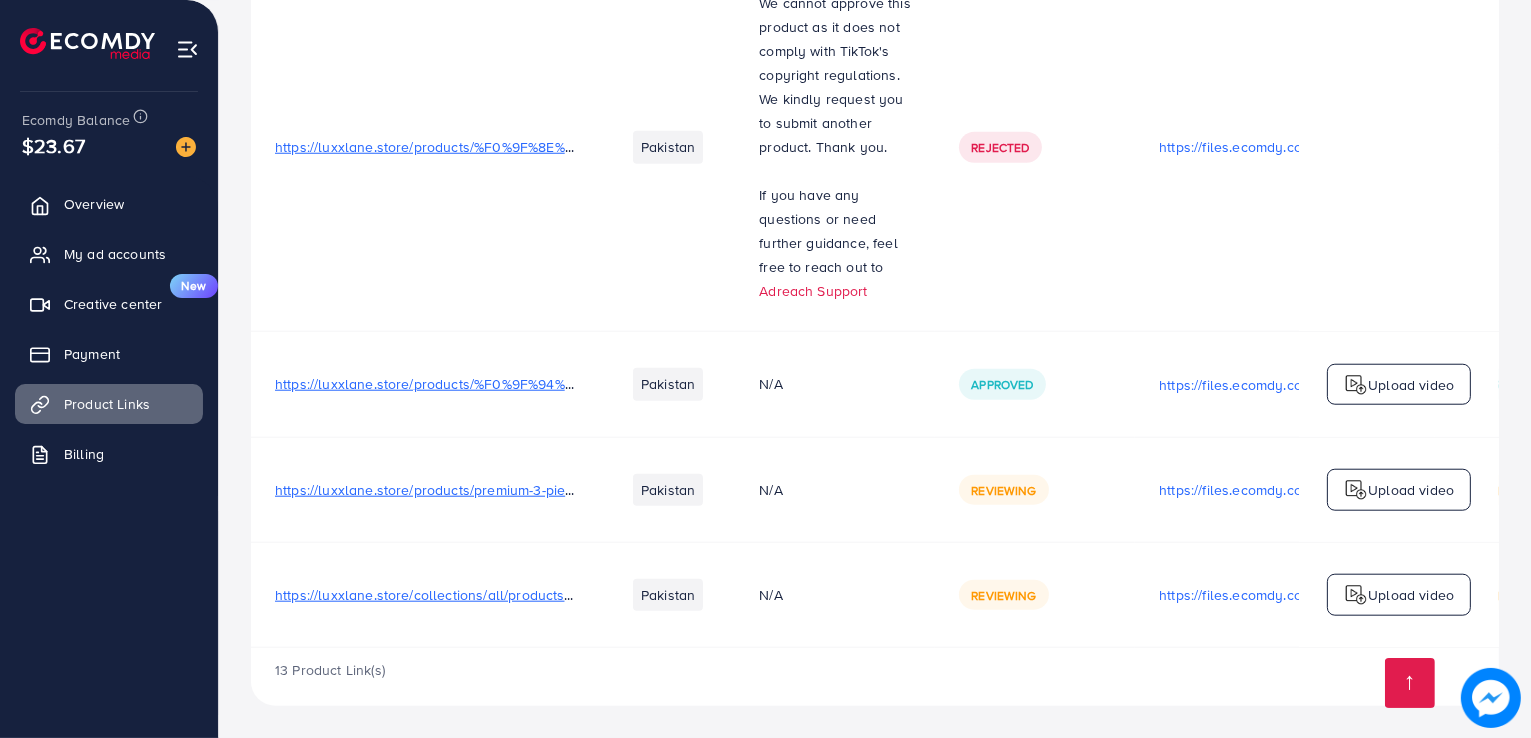 click on "https://luxxlane.store/products/premium-3-piece-shoulder-bag-set-for-girls-stylish-unique" at bounding box center [558, 490] 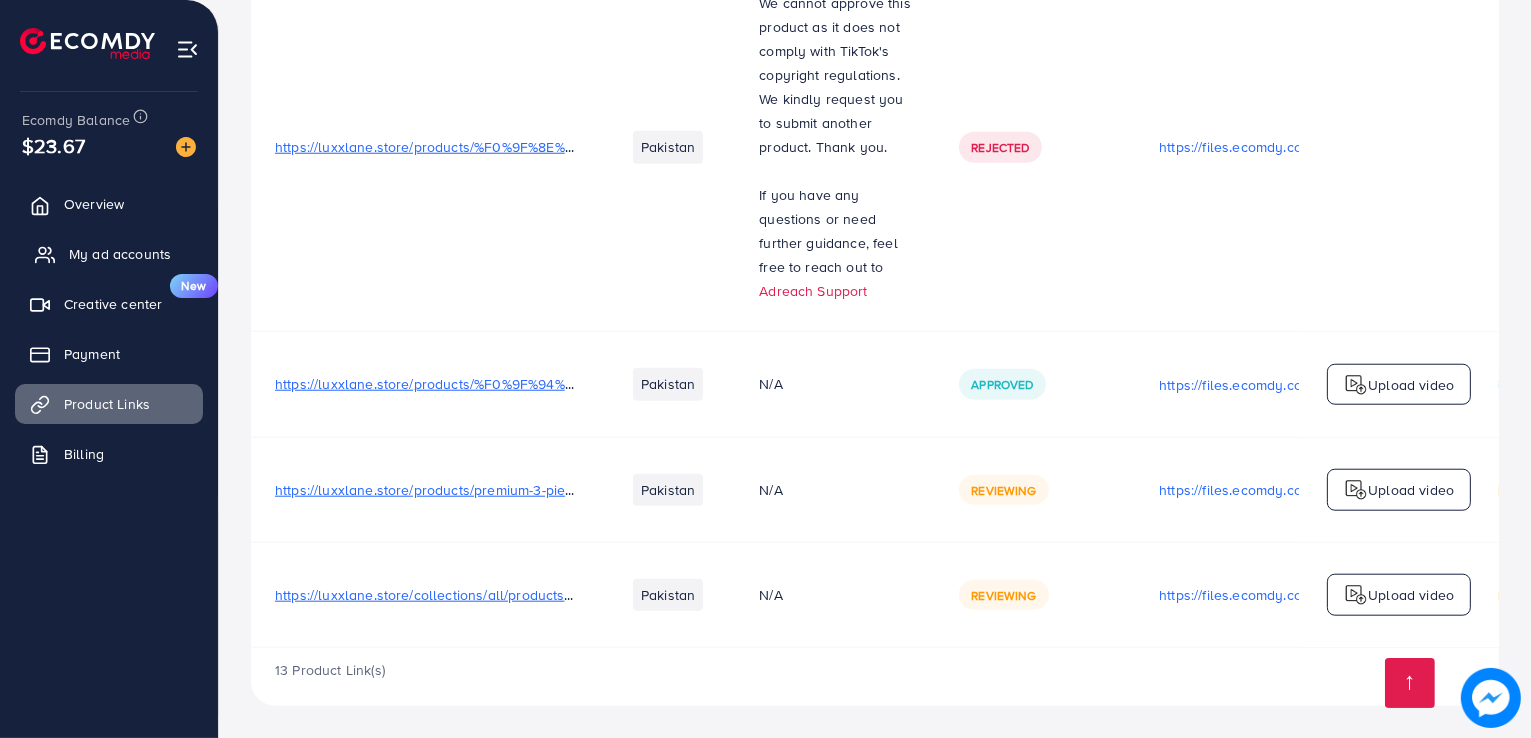 click on "My ad accounts" at bounding box center (120, 254) 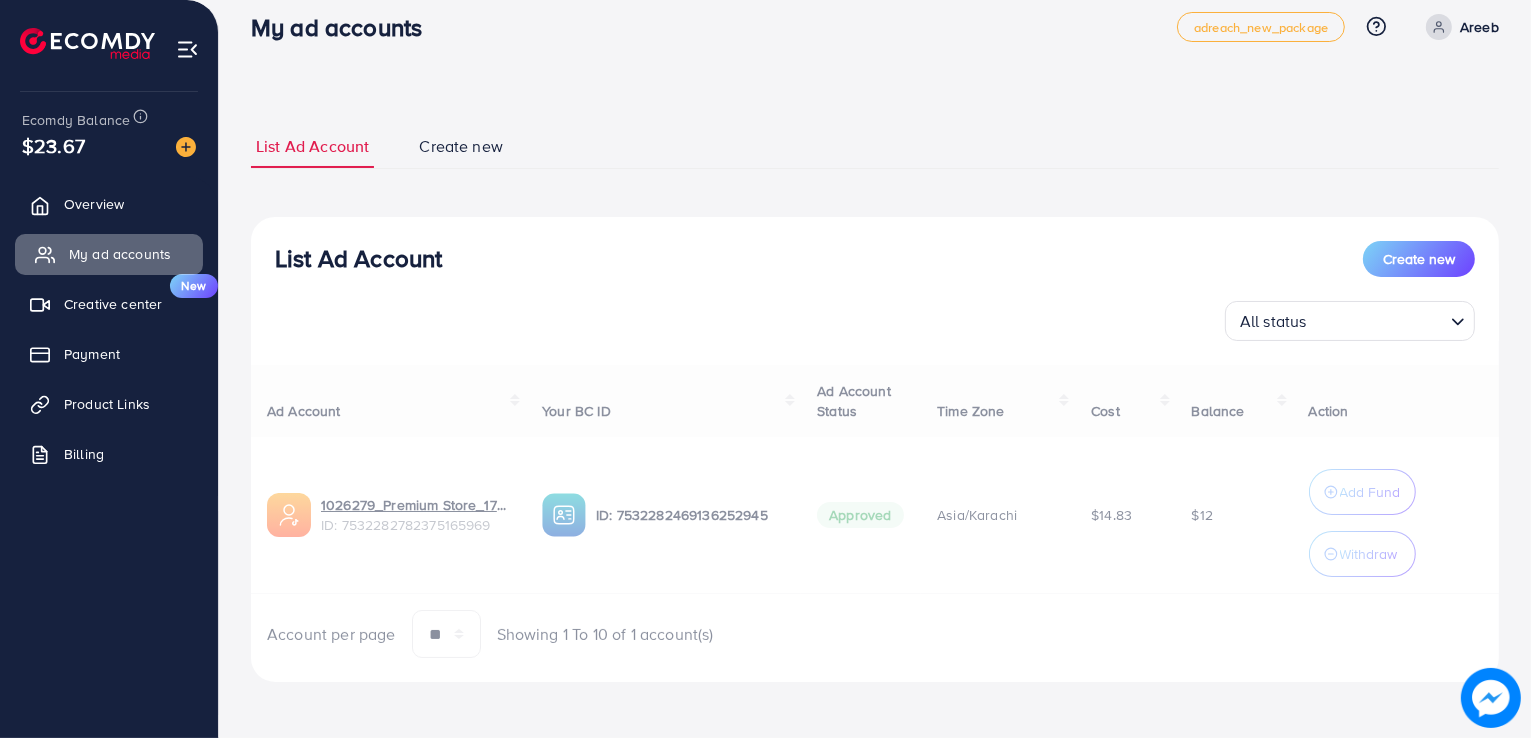 scroll, scrollTop: 0, scrollLeft: 0, axis: both 